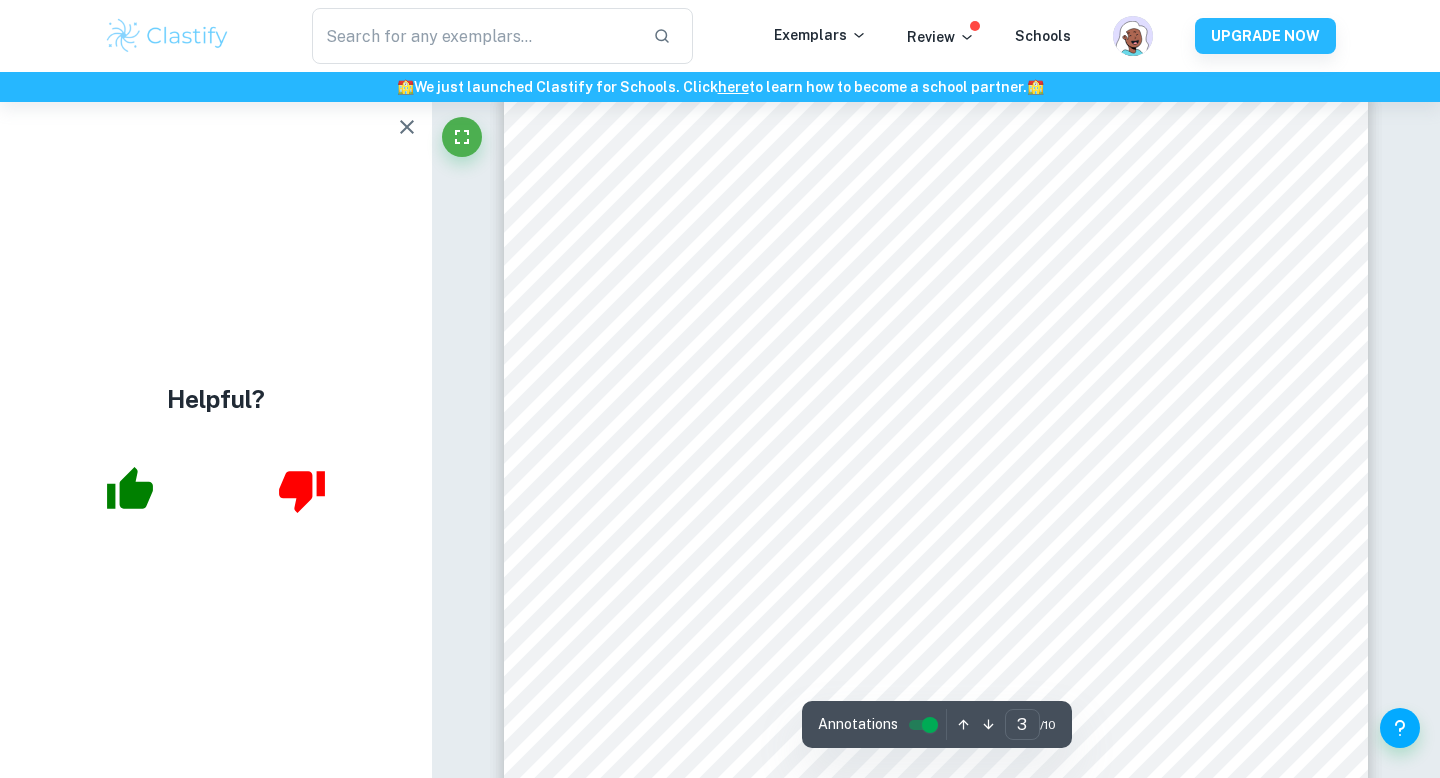 scroll, scrollTop: 2894, scrollLeft: 0, axis: vertical 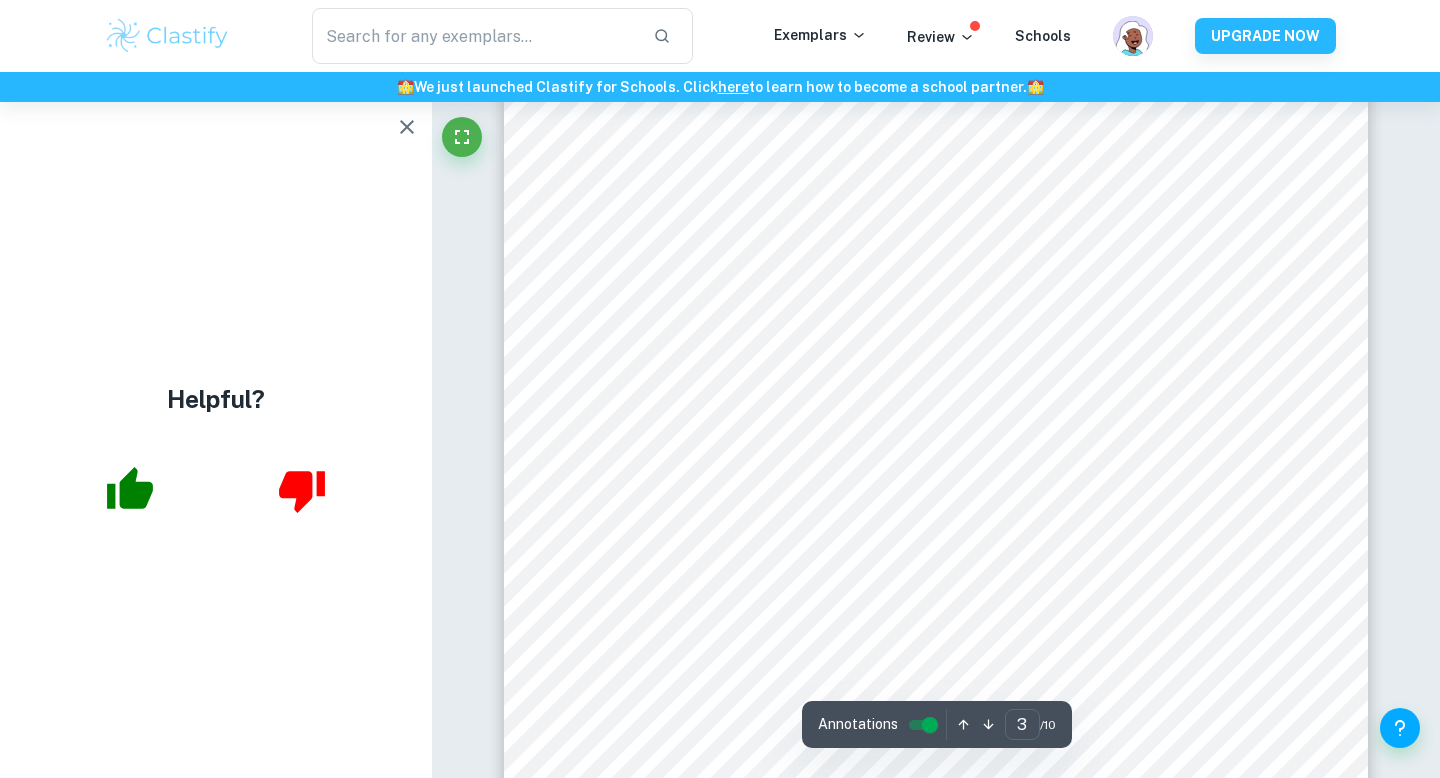 click 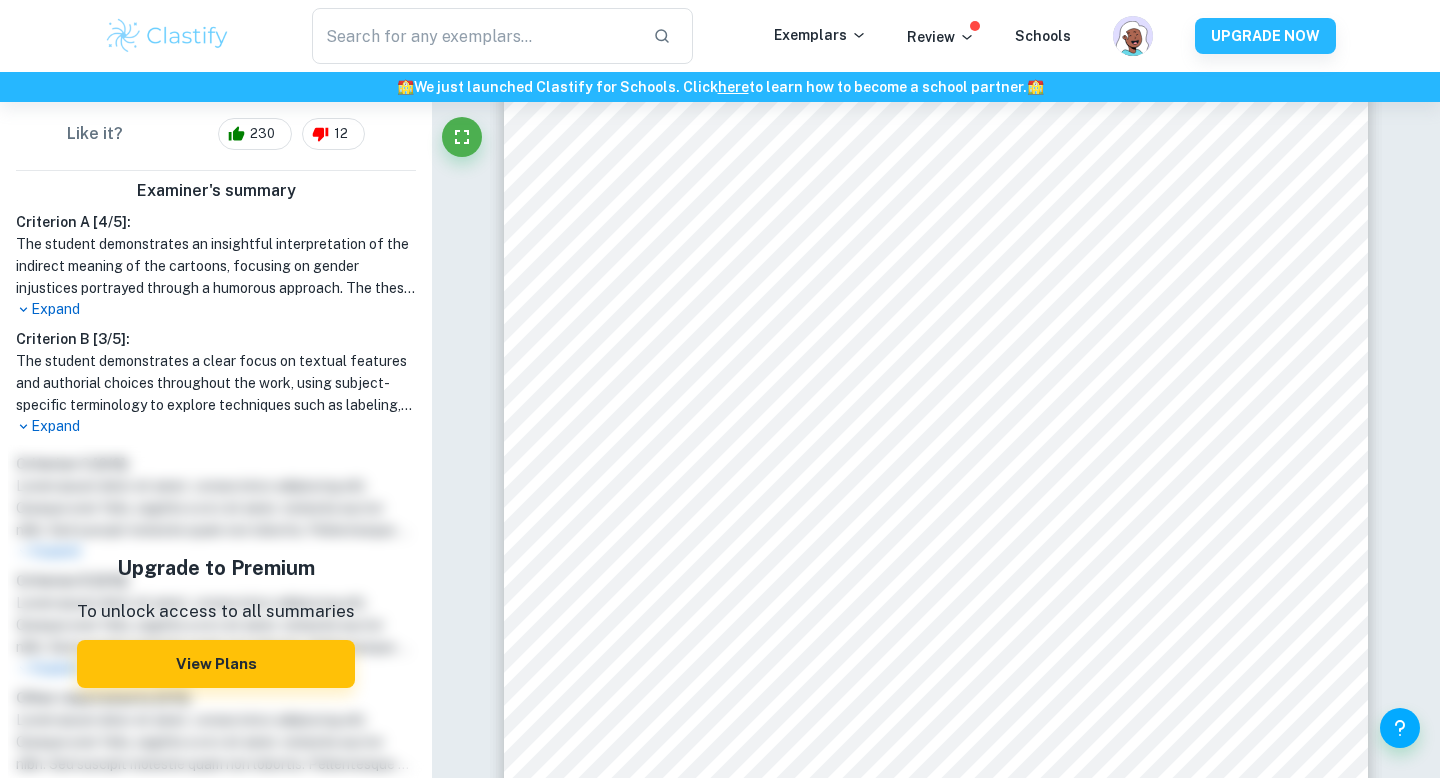 scroll, scrollTop: 652, scrollLeft: 0, axis: vertical 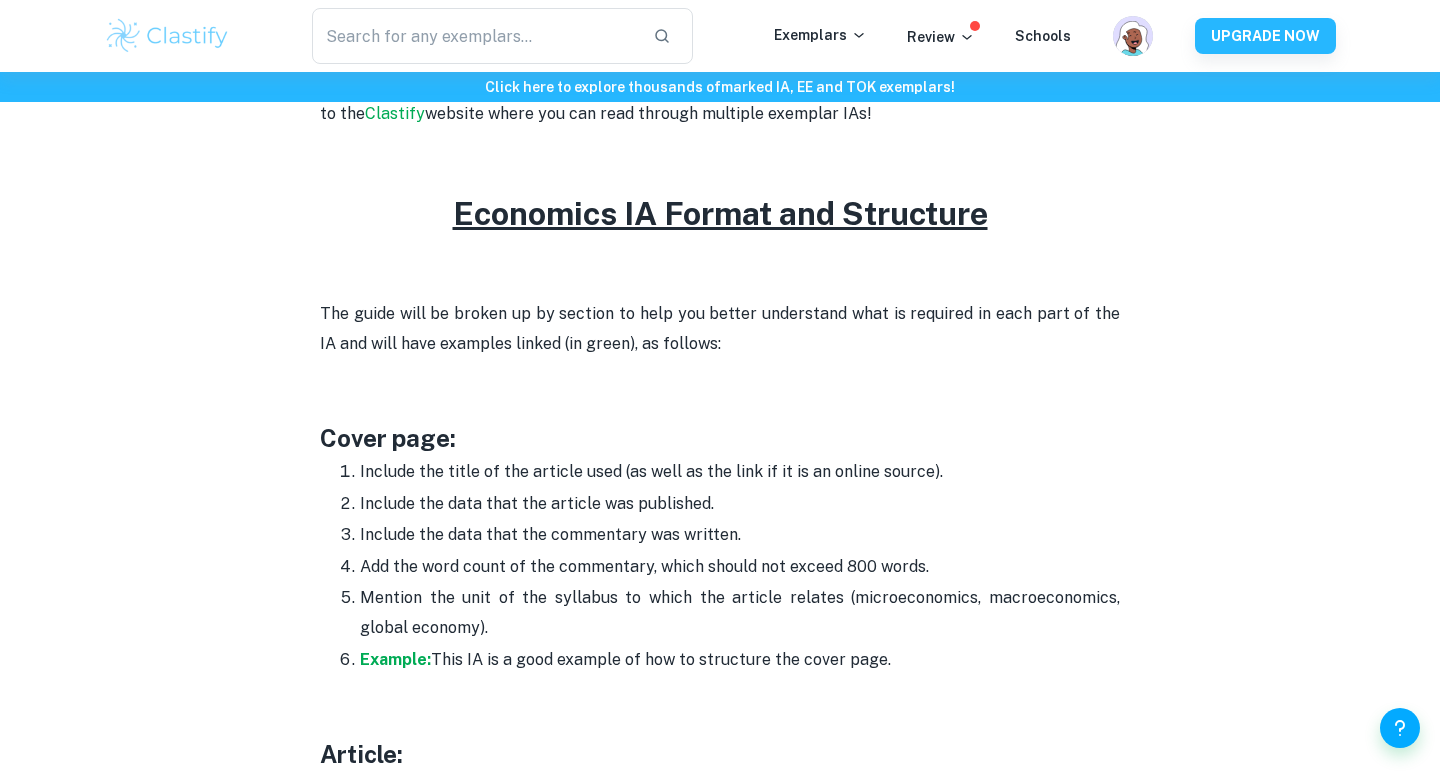 click on "Include the title of the article used (as well as the link if it is an online source)." at bounding box center (740, 472) 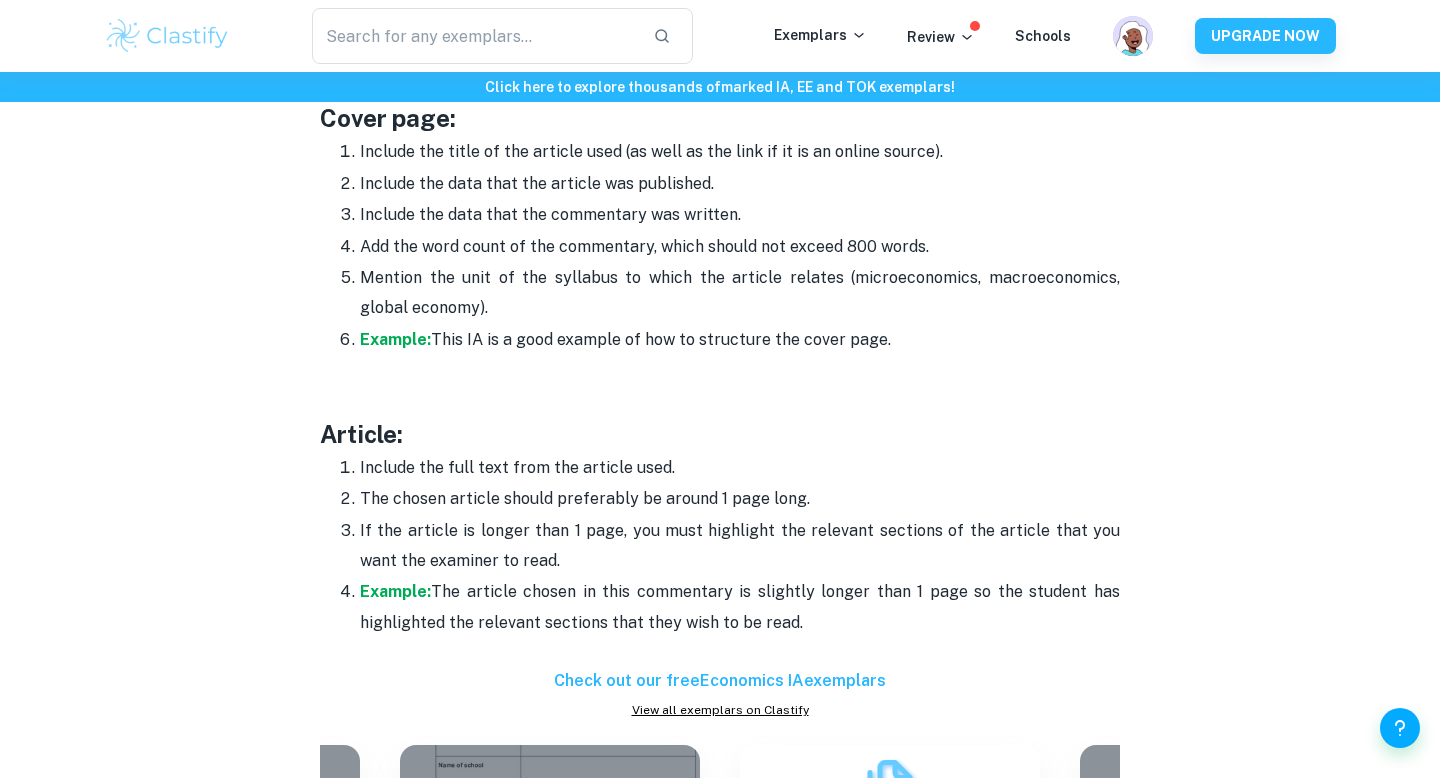 scroll, scrollTop: 1377, scrollLeft: 0, axis: vertical 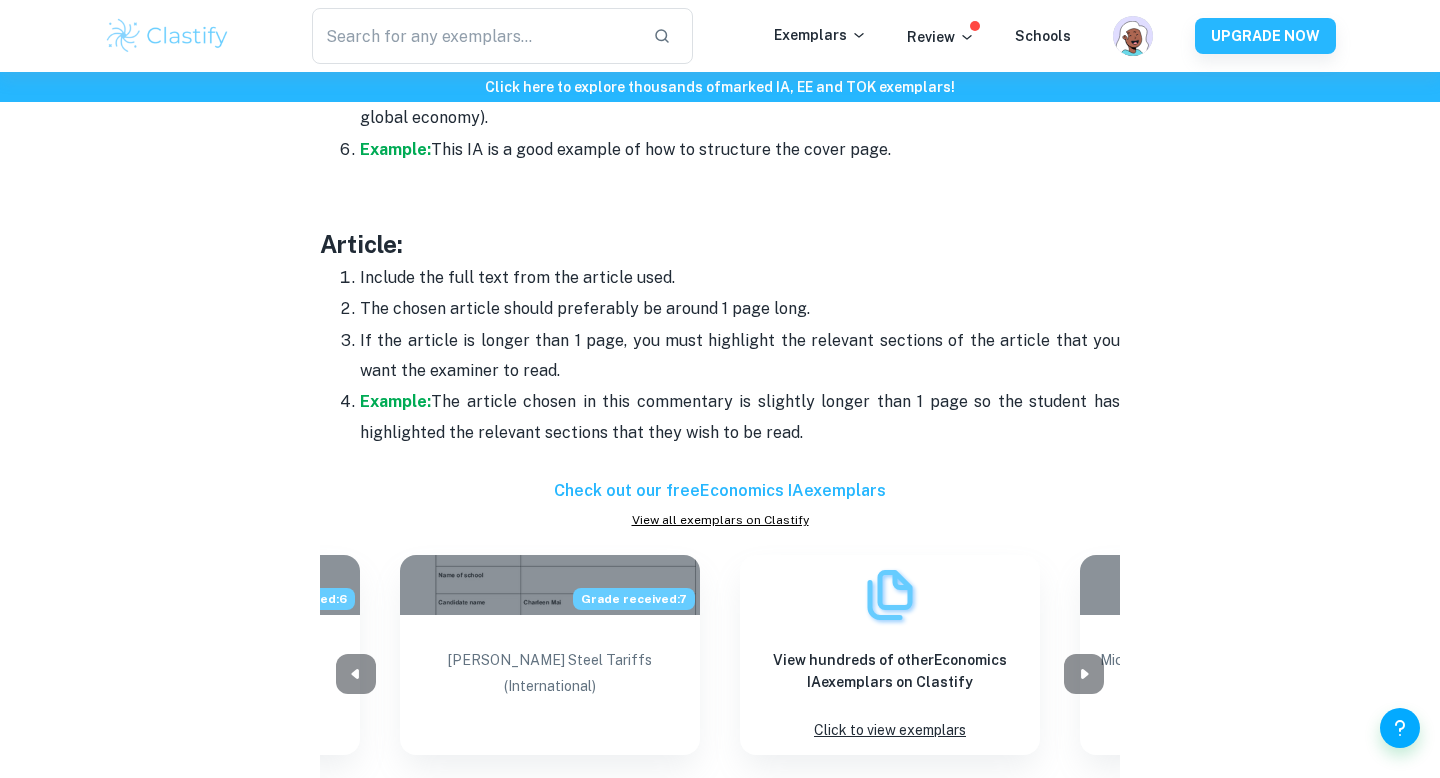 click on "Include the full text from the article used." at bounding box center (740, 278) 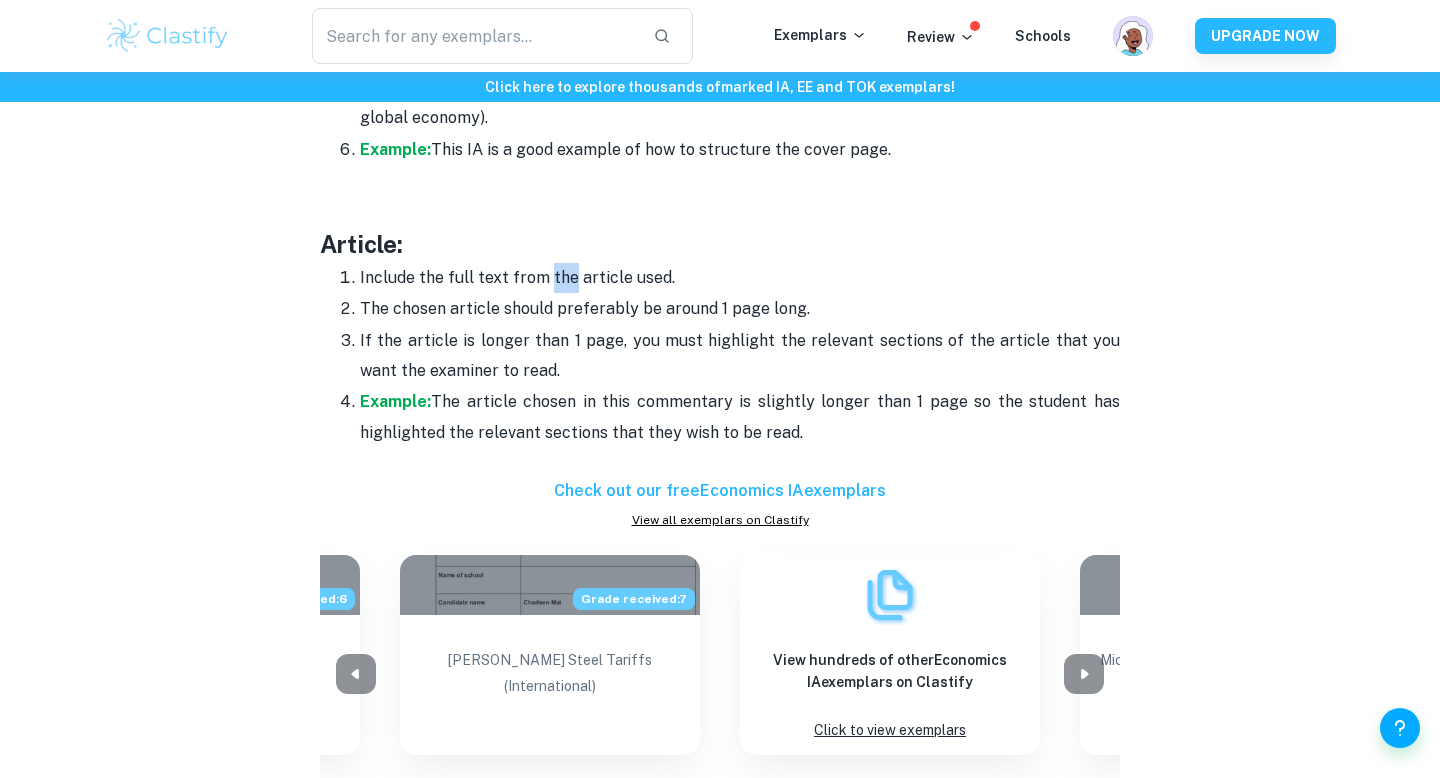 click on "Include the full text from the article used." at bounding box center [740, 278] 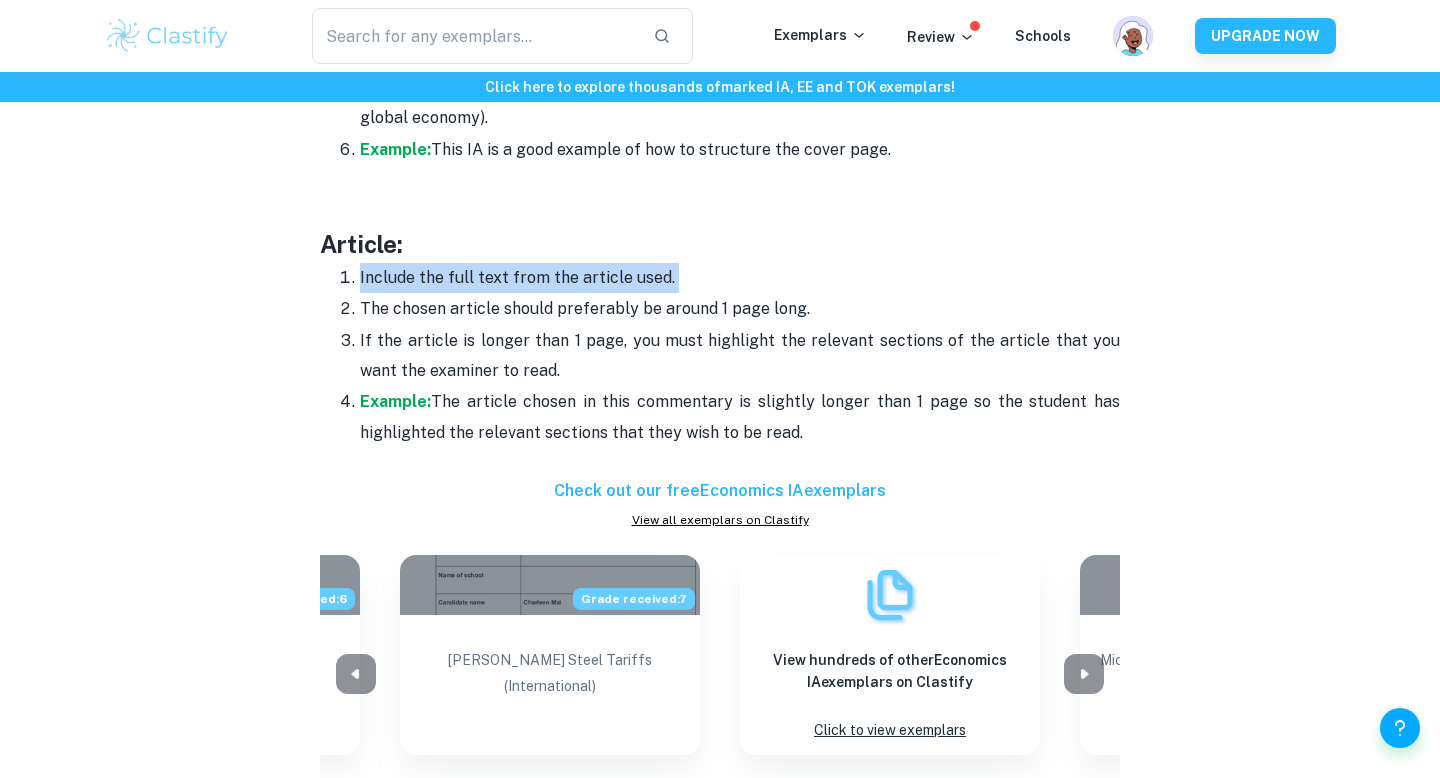 click on "Include the full text from the article used." at bounding box center (740, 278) 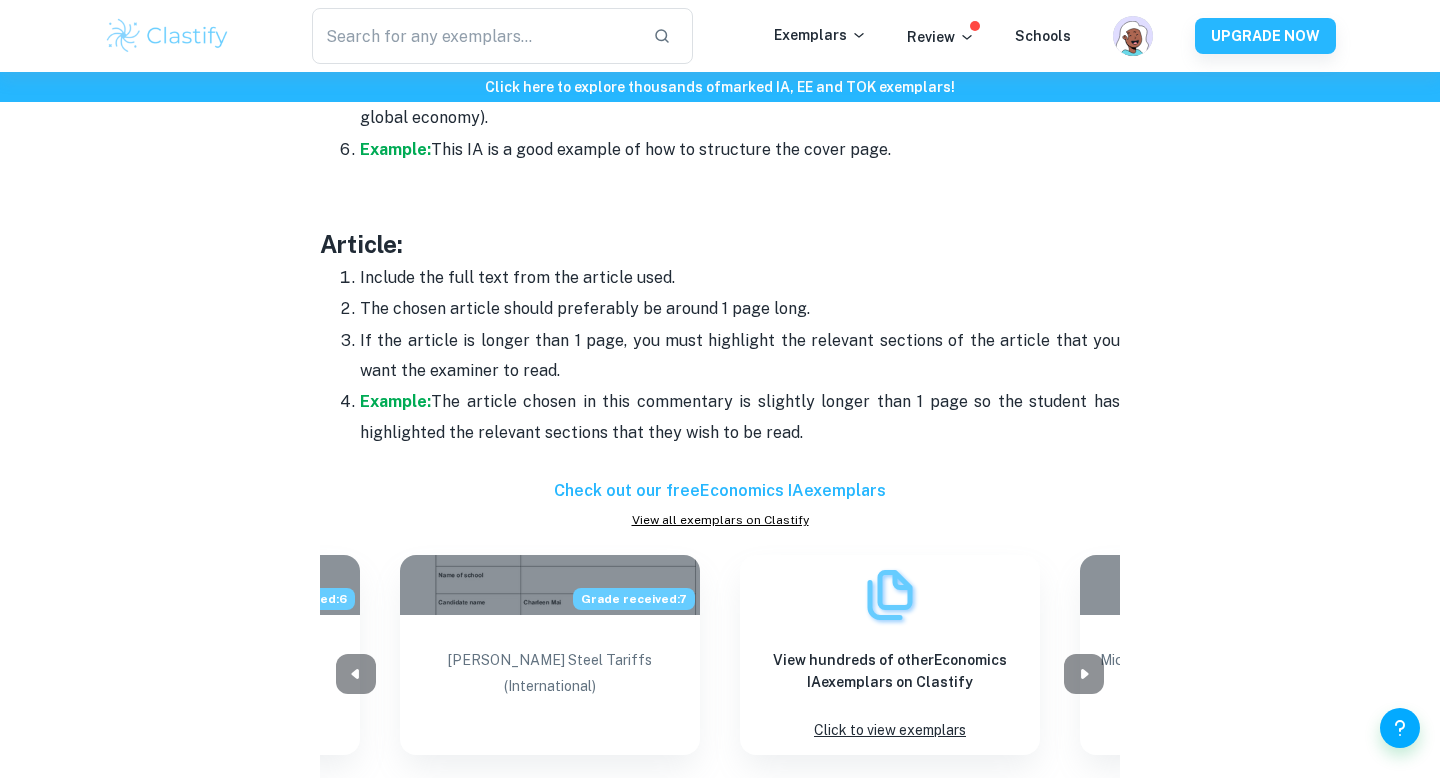 click on "The chosen article should preferably be around 1 page long." at bounding box center (740, 308) 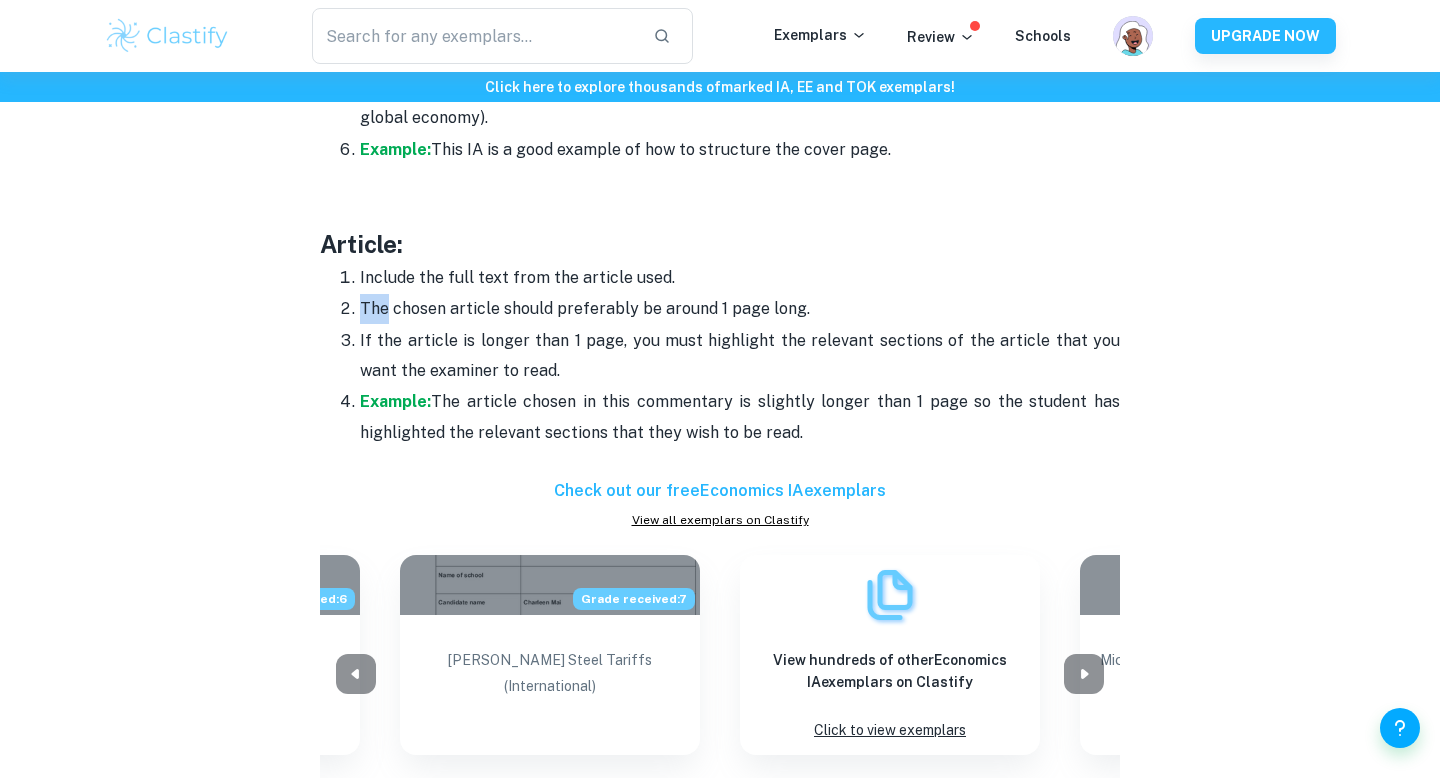 click on "The chosen article should preferably be around 1 page long." at bounding box center [740, 309] 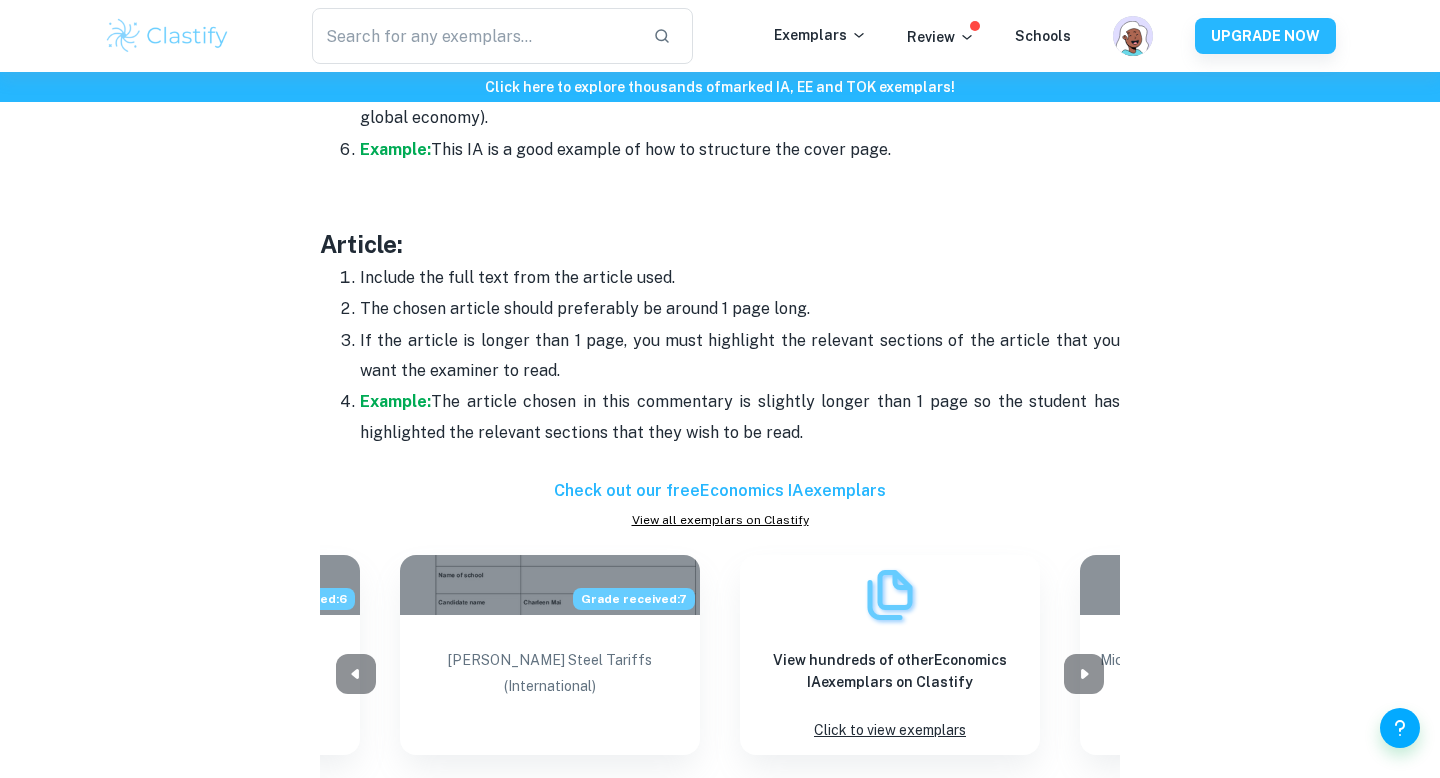 click on "The chosen article should preferably be around 1 page long." at bounding box center [740, 309] 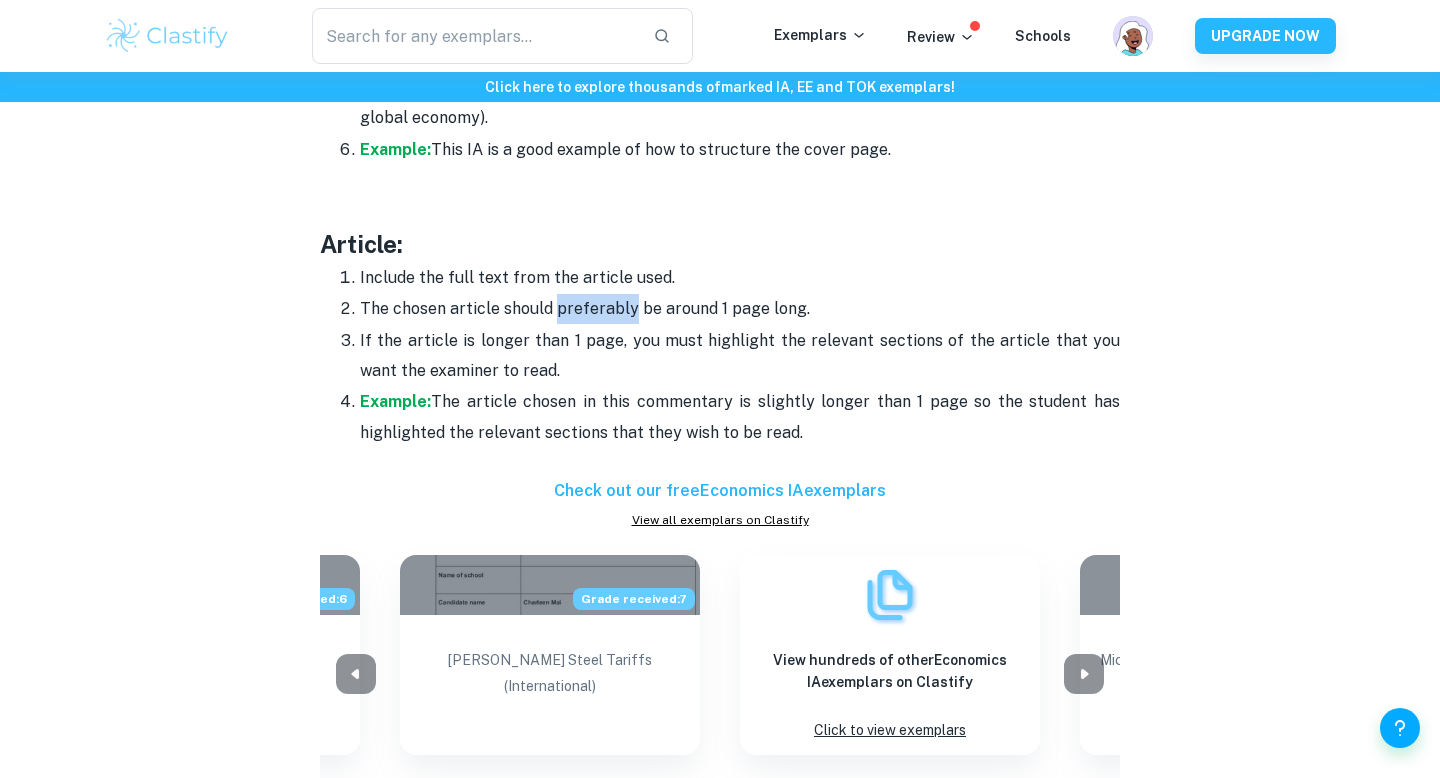 click on "The chosen article should preferably be around 1 page long." at bounding box center [740, 309] 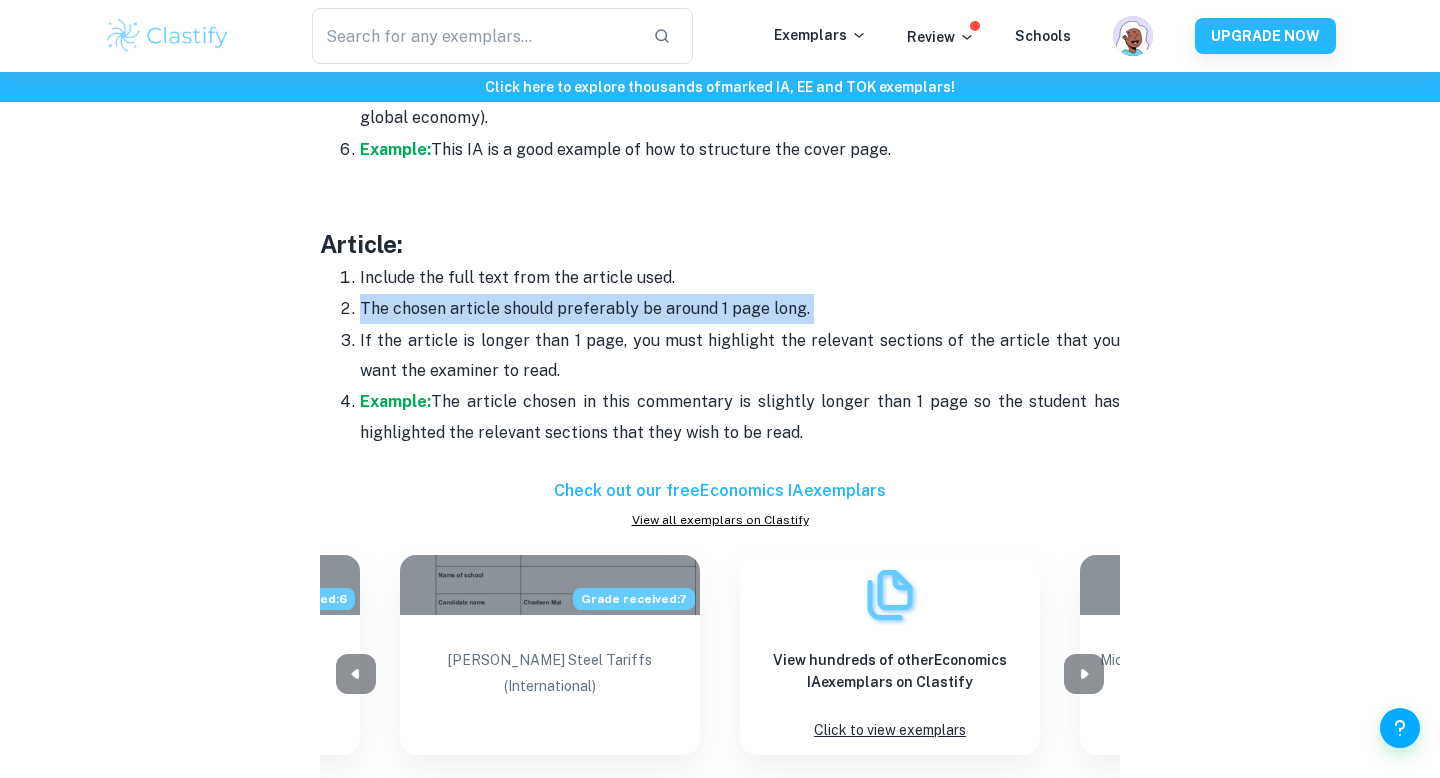 click on "If the article is longer than 1 page, you must highlight the relevant sections of the article that you want the examiner to read." at bounding box center (740, 356) 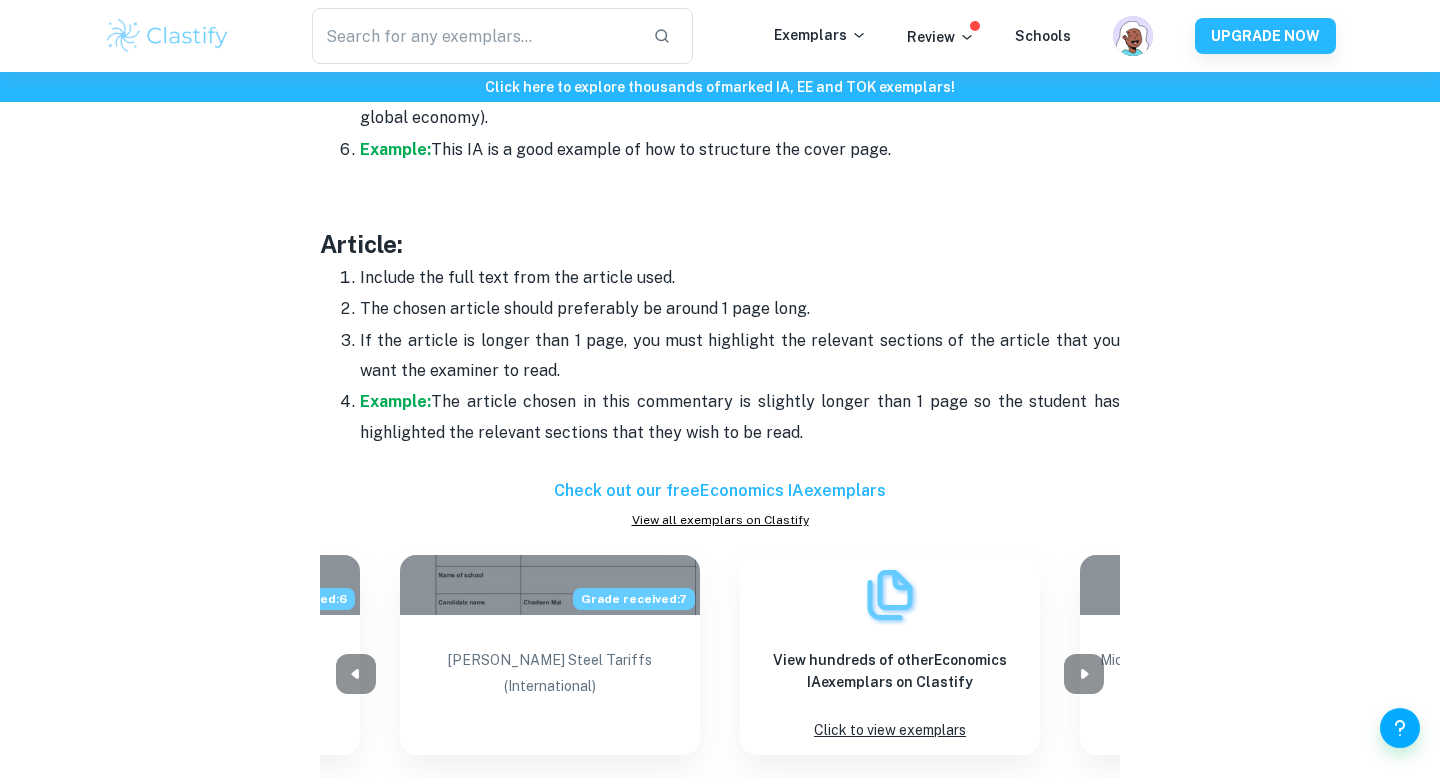 click on "If the article is longer than 1 page, you must highlight the relevant sections of the article that you want the examiner to read." at bounding box center (740, 356) 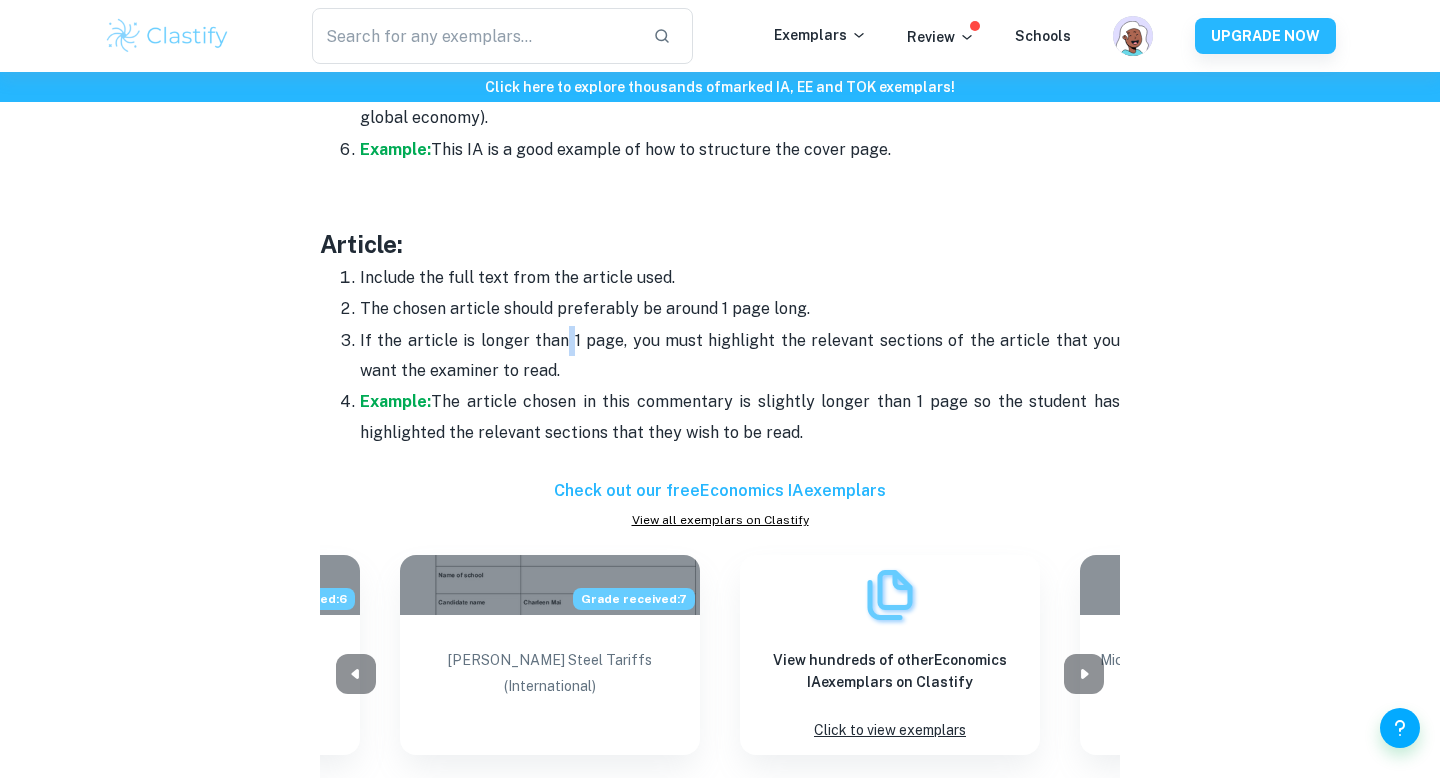 click on "If the article is longer than 1 page, you must highlight the relevant sections of the article that you want the examiner to read." at bounding box center [740, 356] 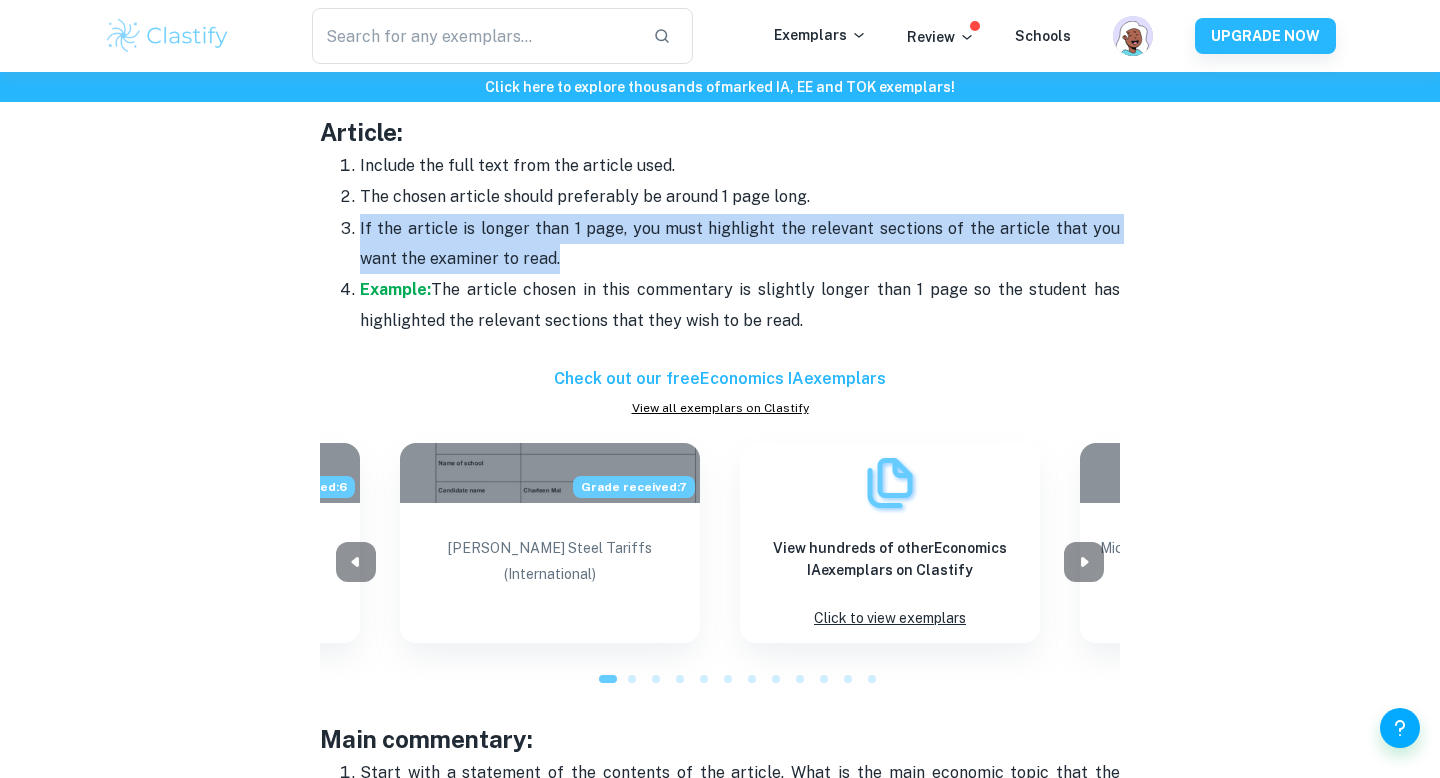 scroll, scrollTop: 1624, scrollLeft: 0, axis: vertical 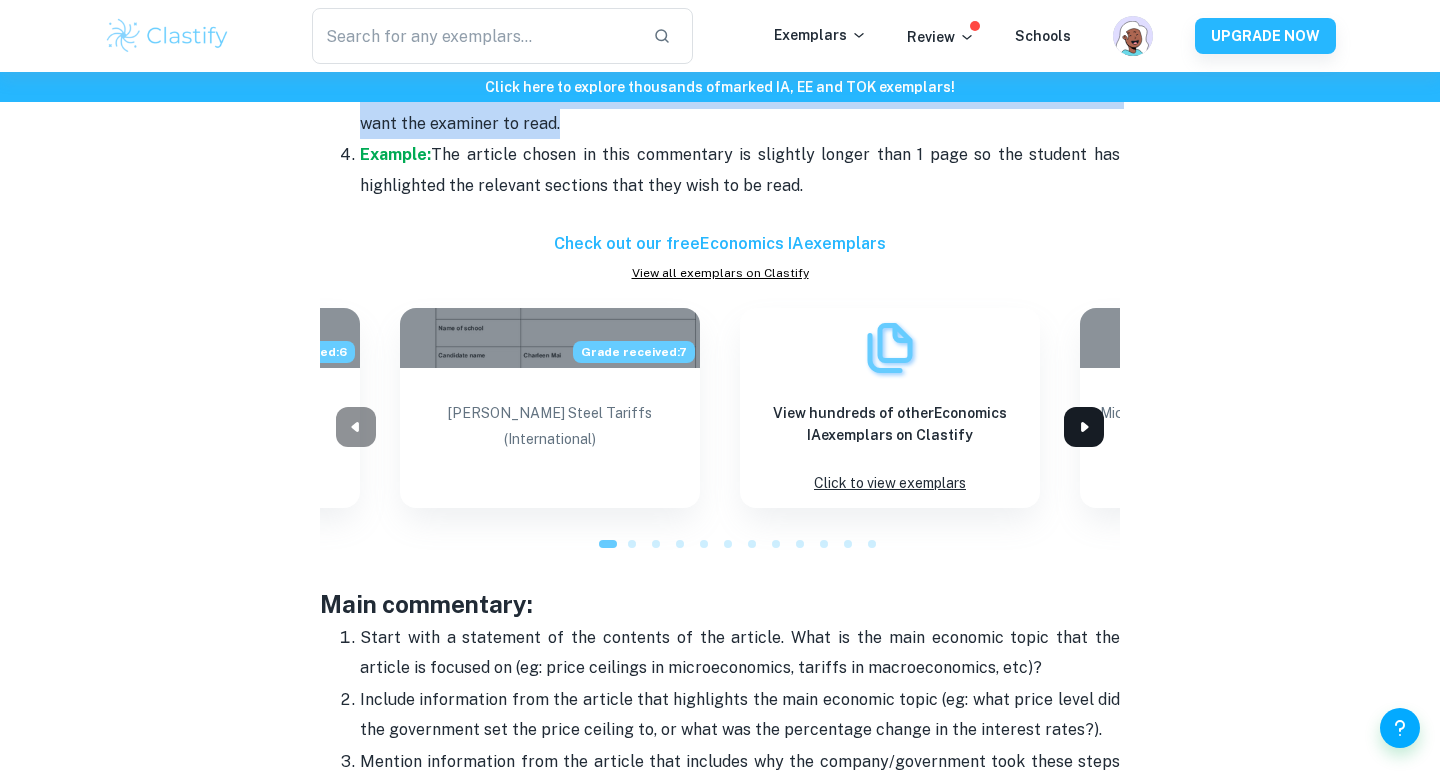 click 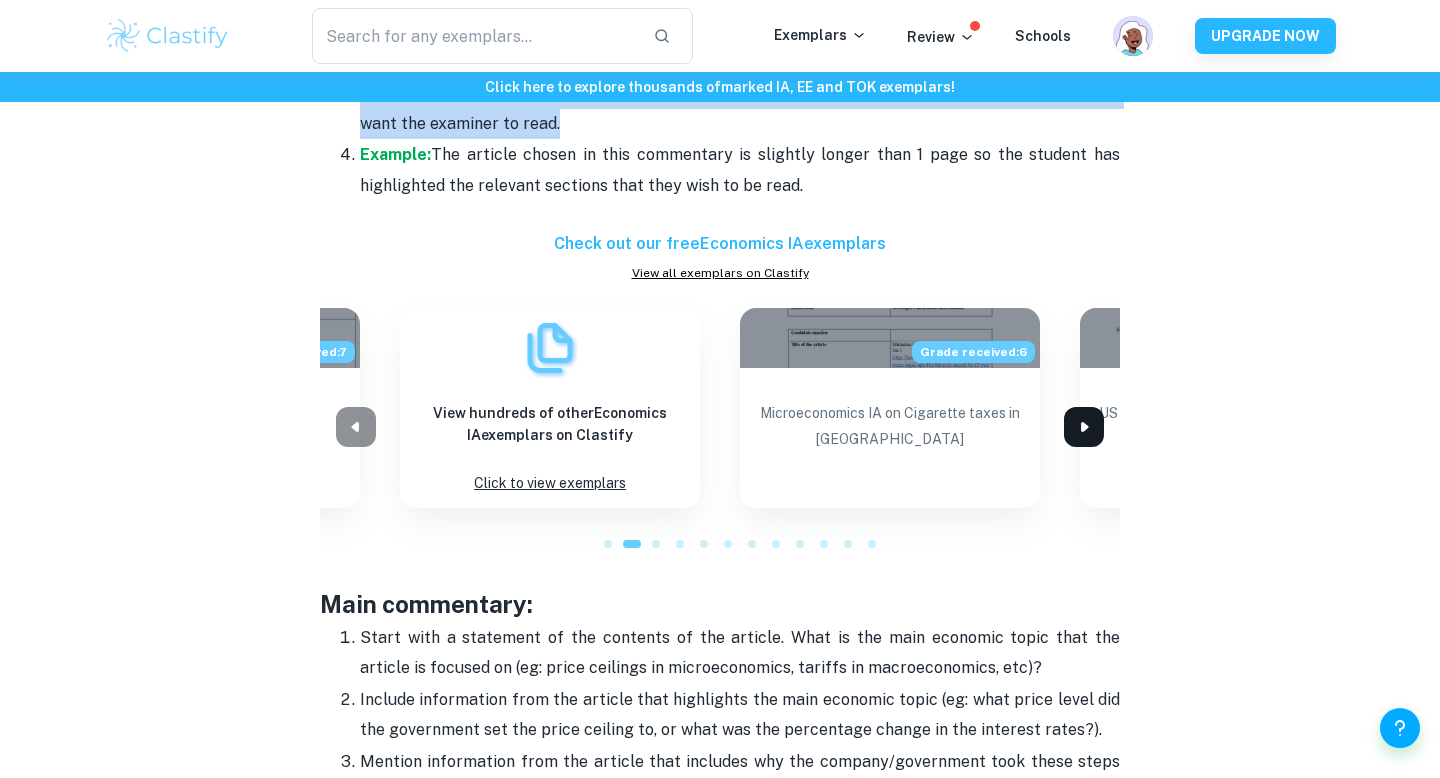click 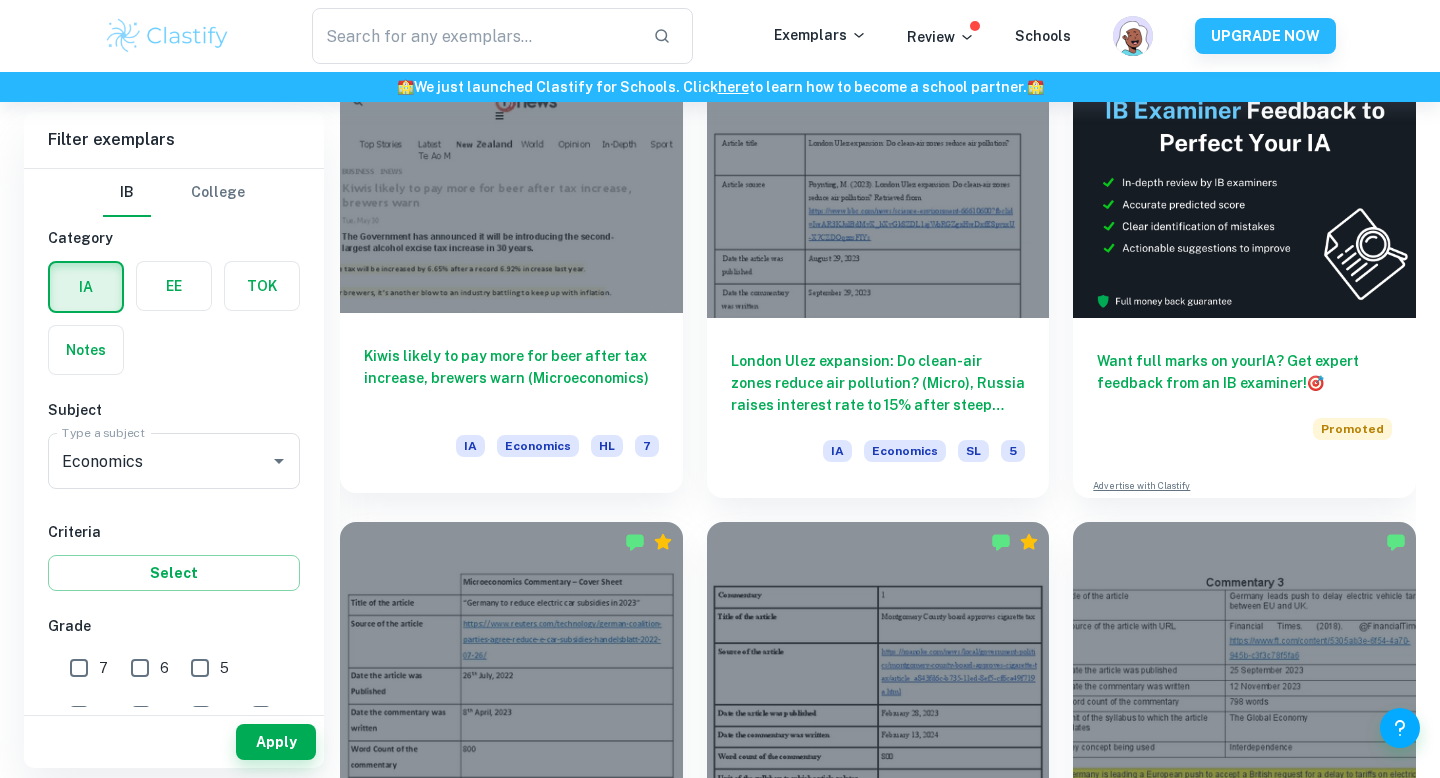 scroll, scrollTop: 552, scrollLeft: 0, axis: vertical 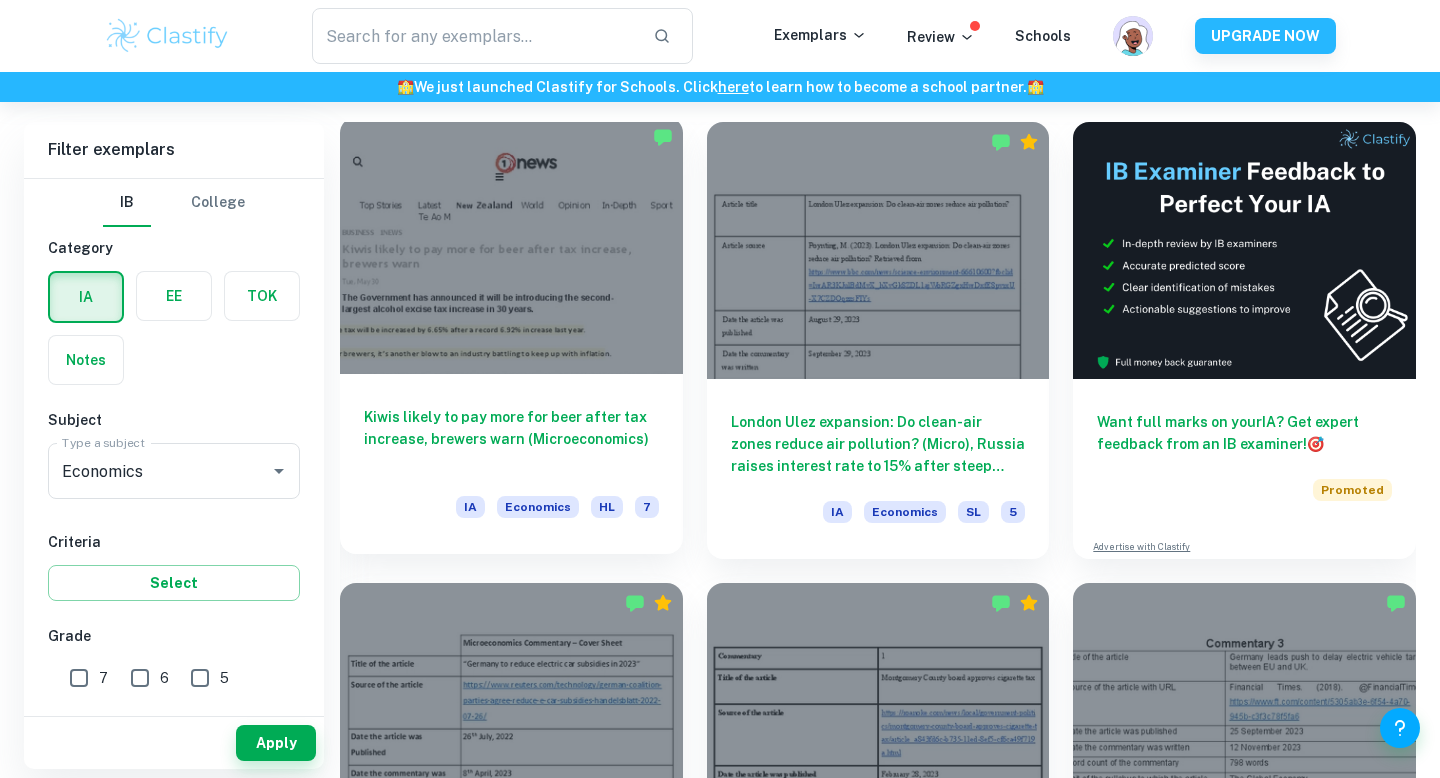 click on "Kiwis likely to pay more for beer after tax increase, brewers warn (Microeconomics) IA Economics HL 7" at bounding box center [511, 464] 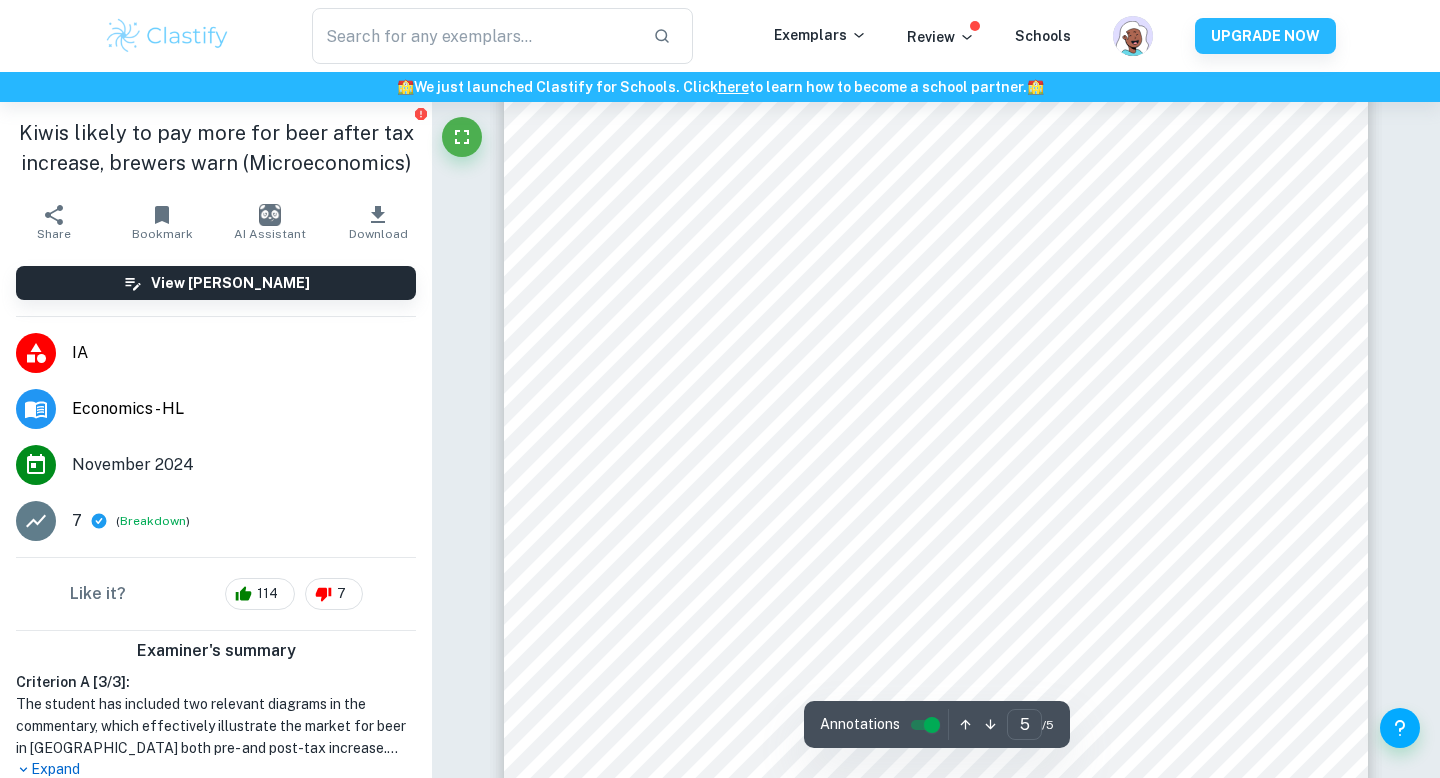 scroll, scrollTop: 5607, scrollLeft: 0, axis: vertical 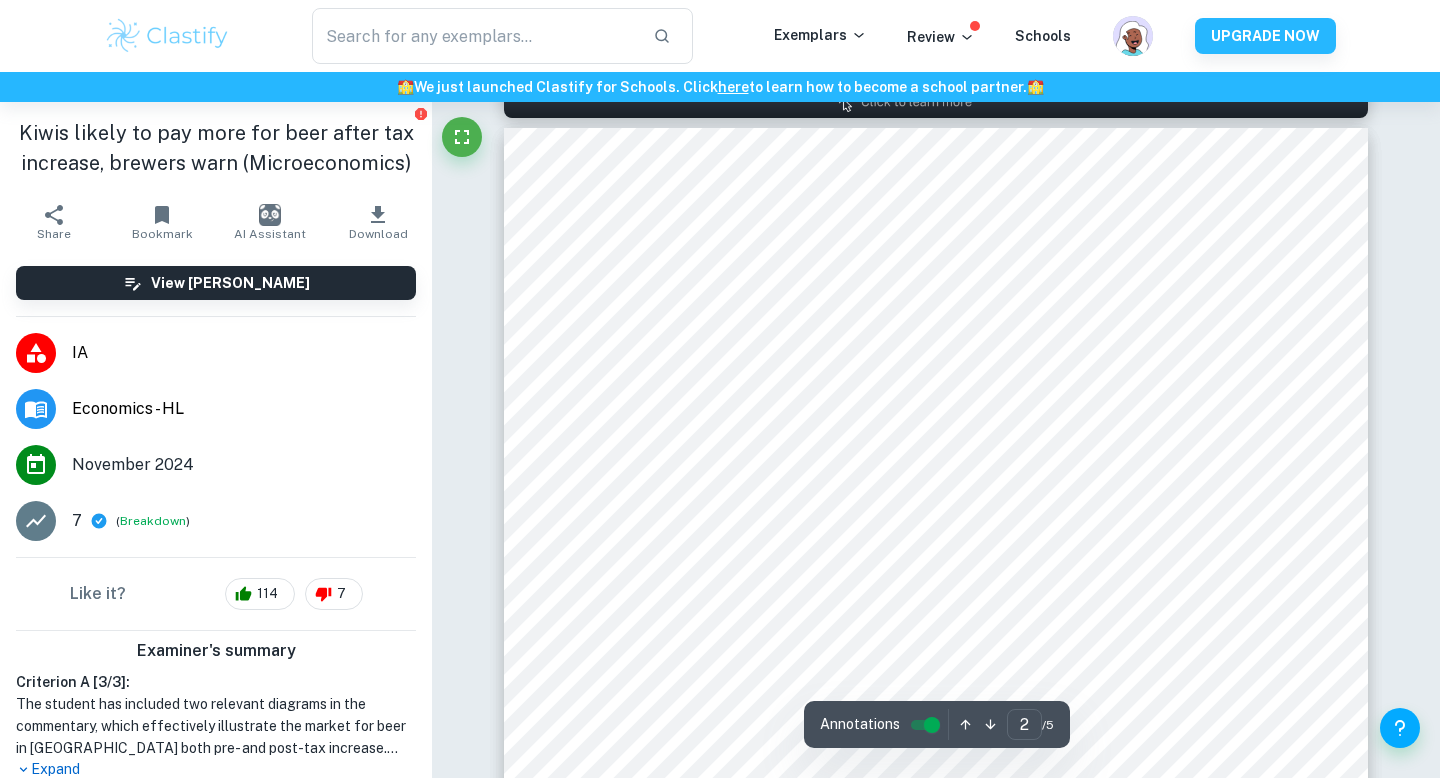 type on "1" 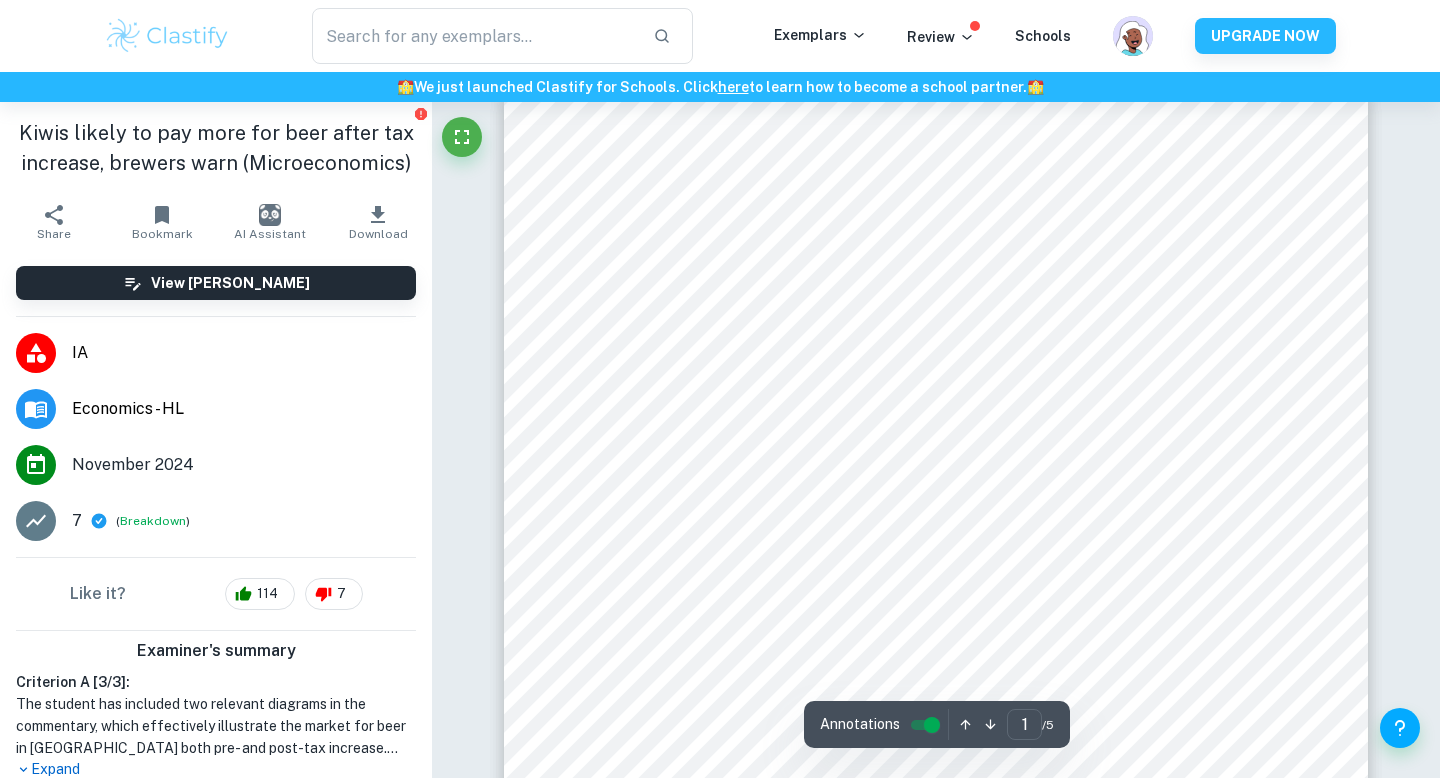 scroll, scrollTop: 0, scrollLeft: 0, axis: both 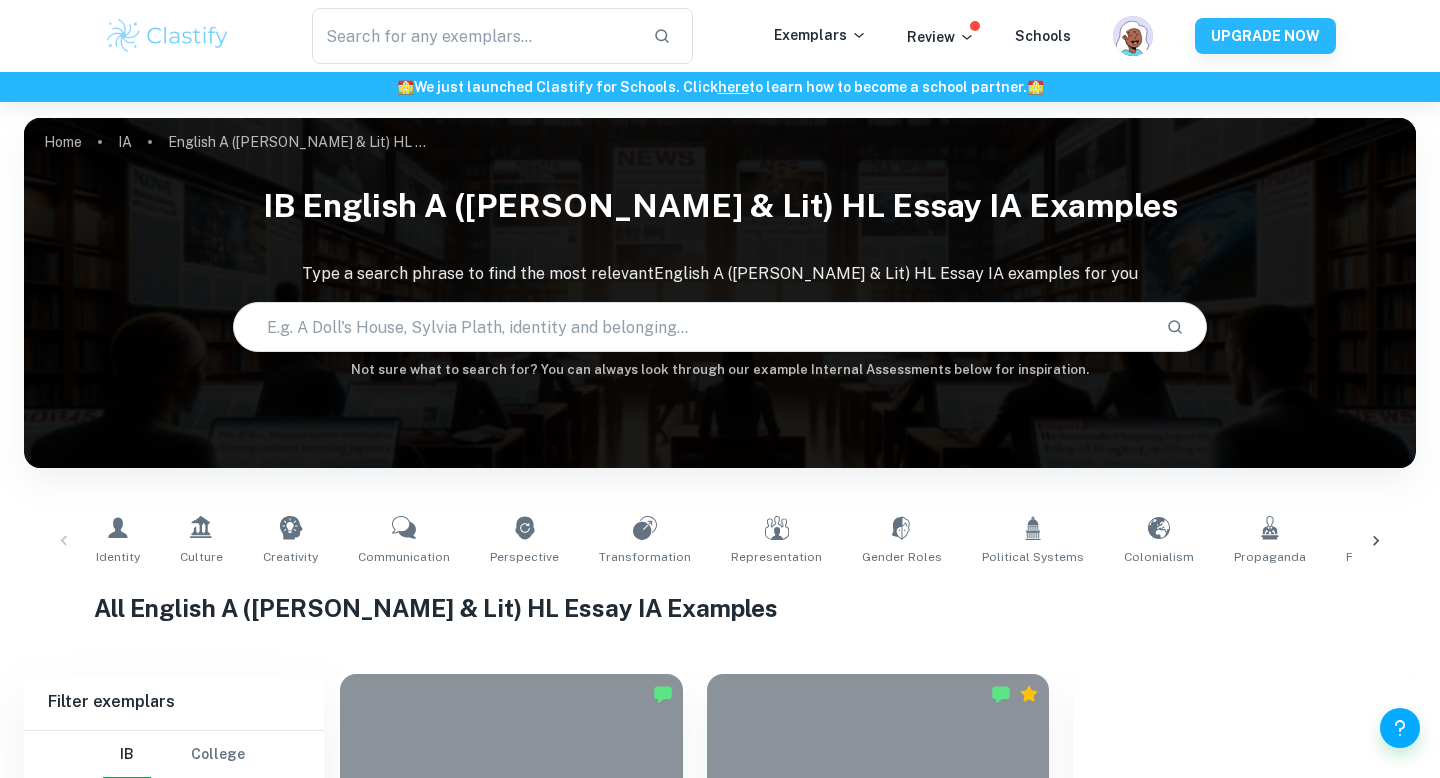 click at bounding box center (167, 36) 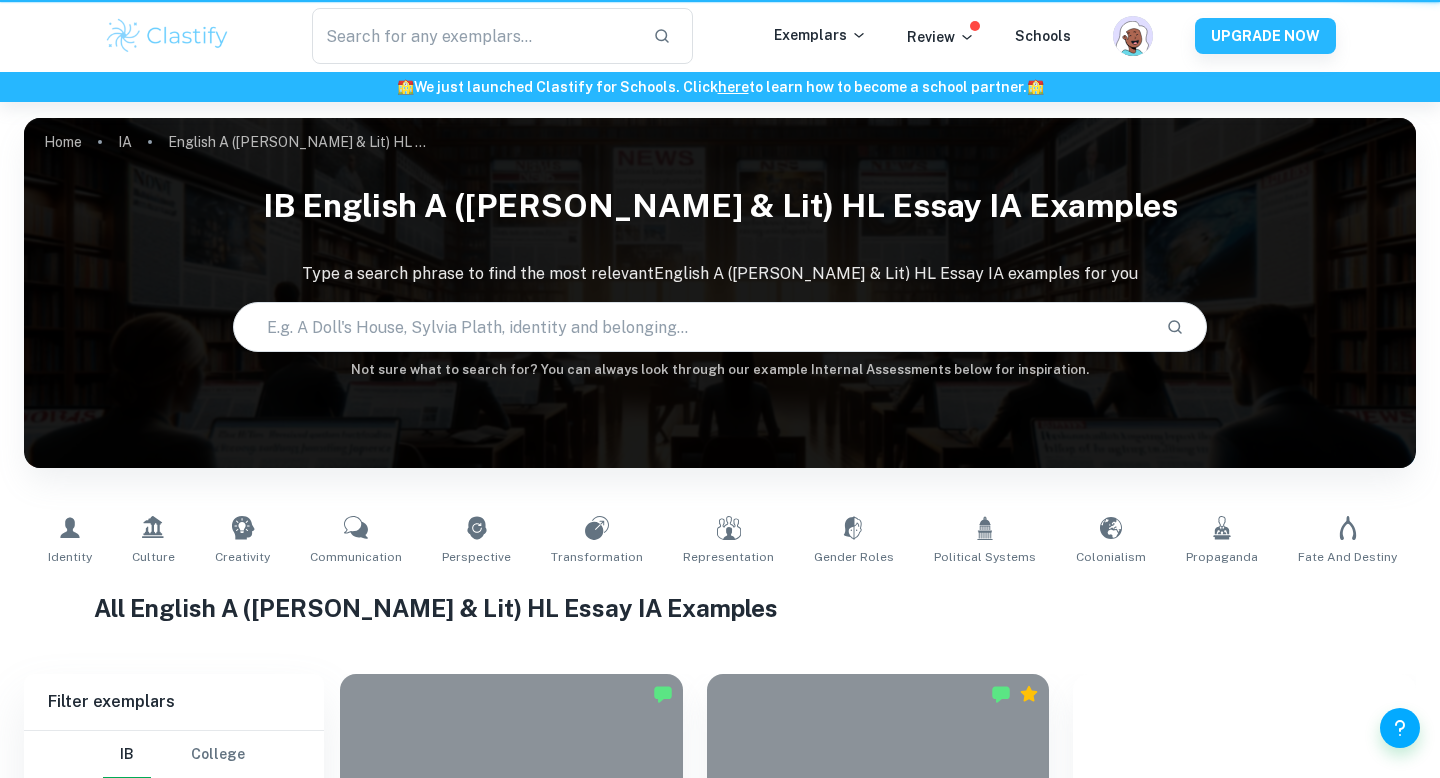 scroll, scrollTop: 7682, scrollLeft: 0, axis: vertical 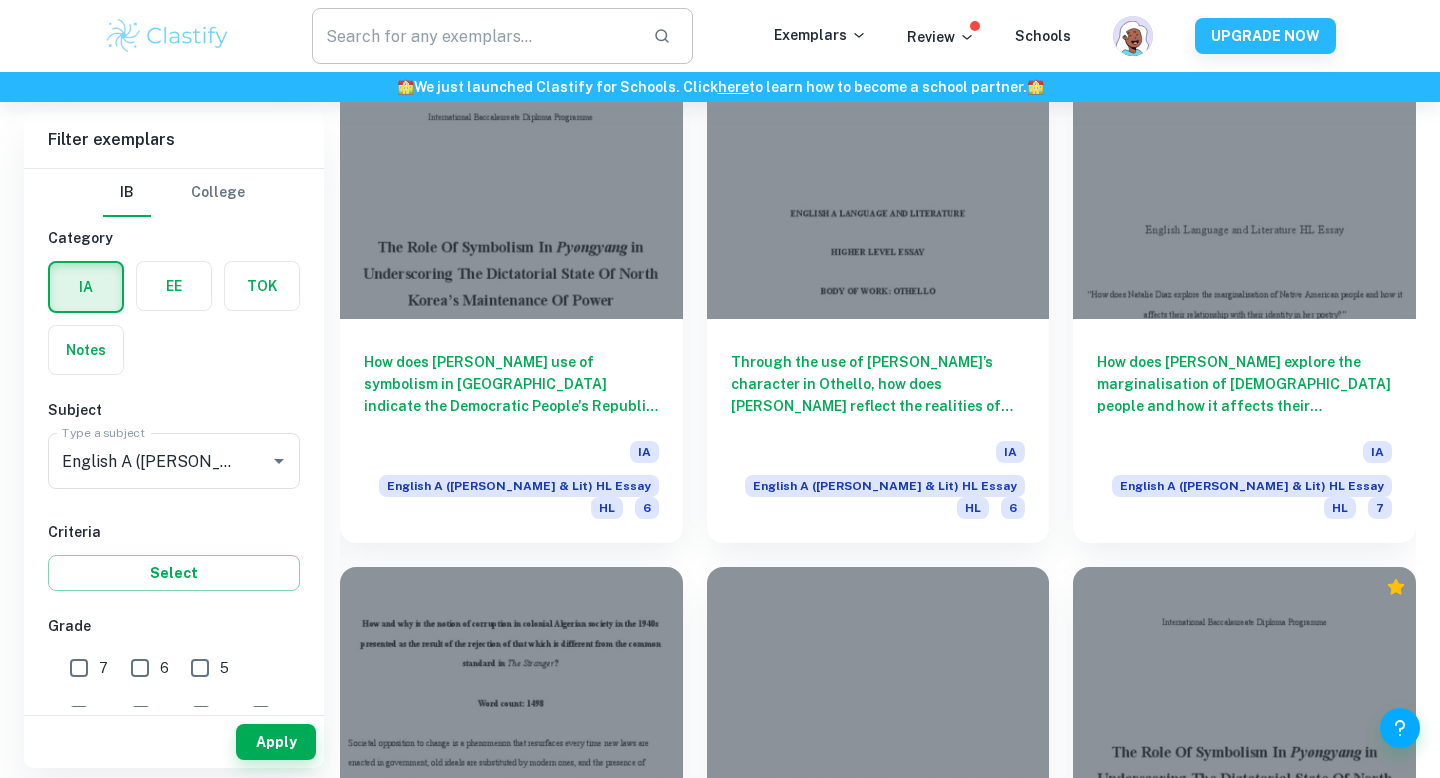 click at bounding box center [474, 36] 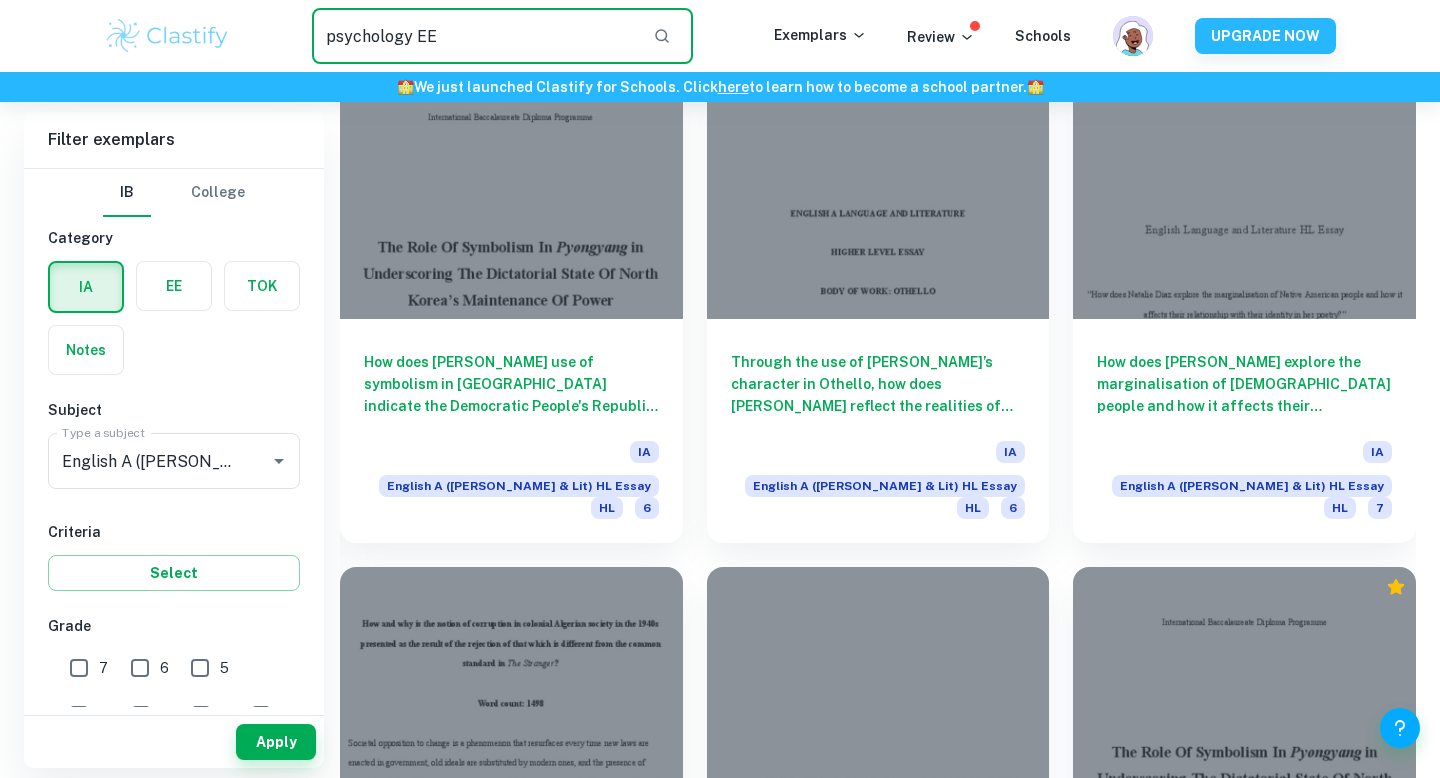 type on "psychology EE" 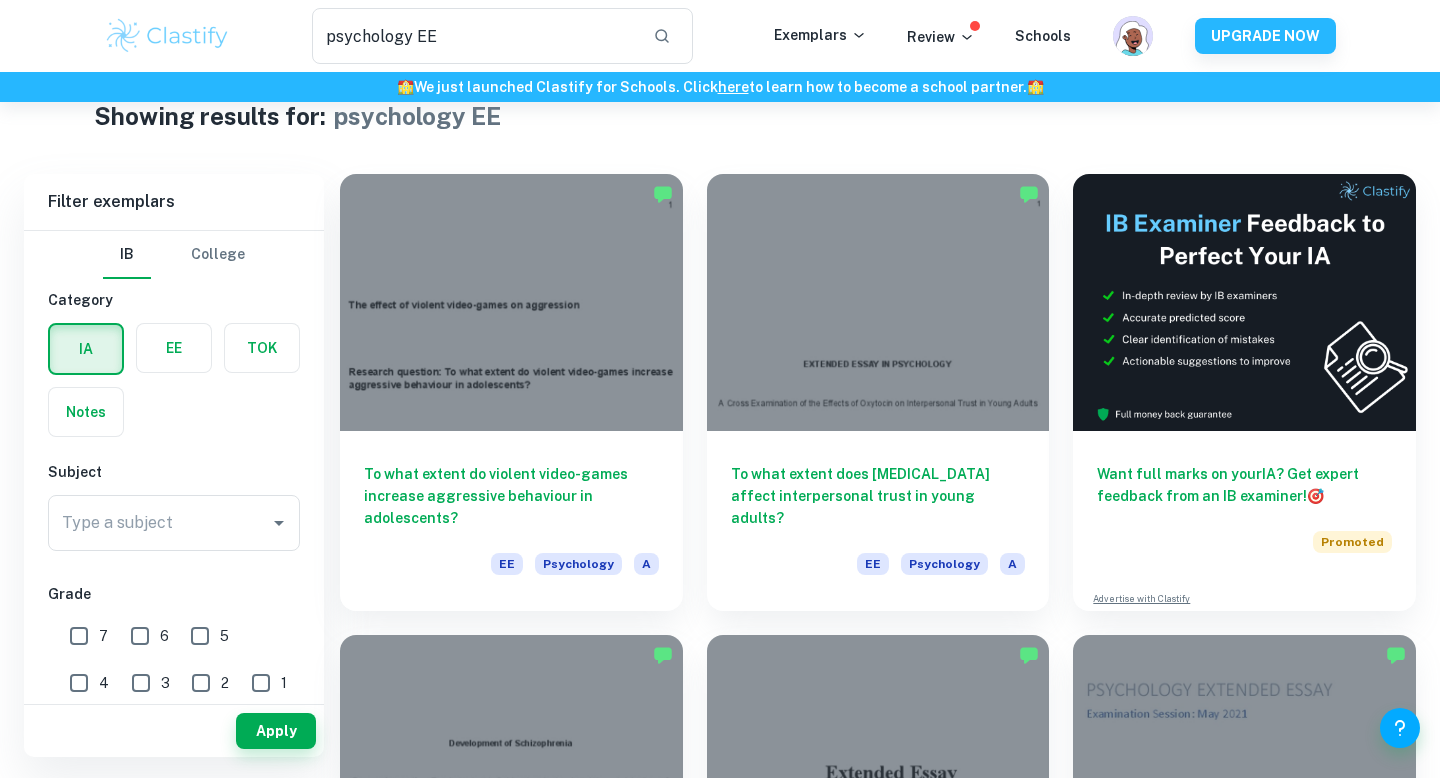 scroll, scrollTop: 38, scrollLeft: 0, axis: vertical 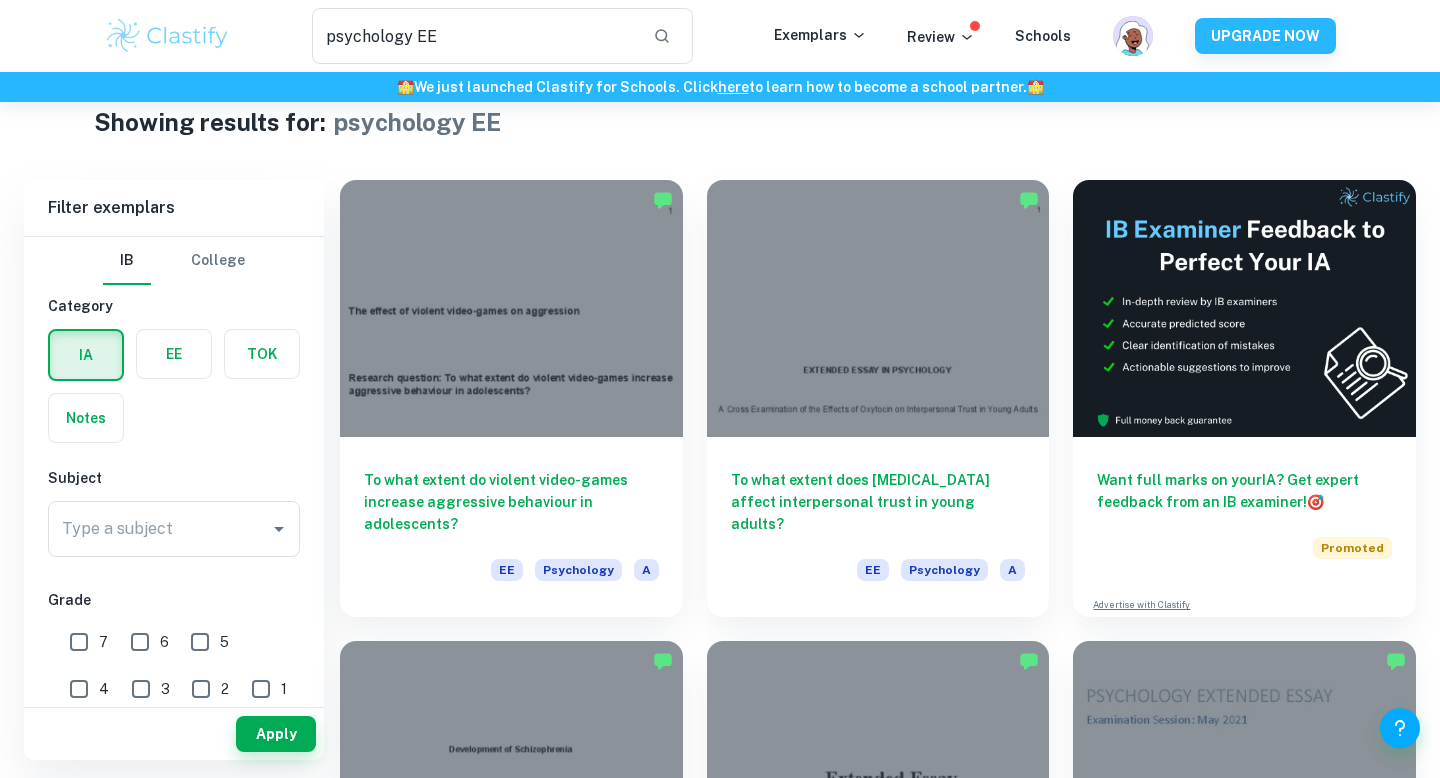 click at bounding box center [174, 354] 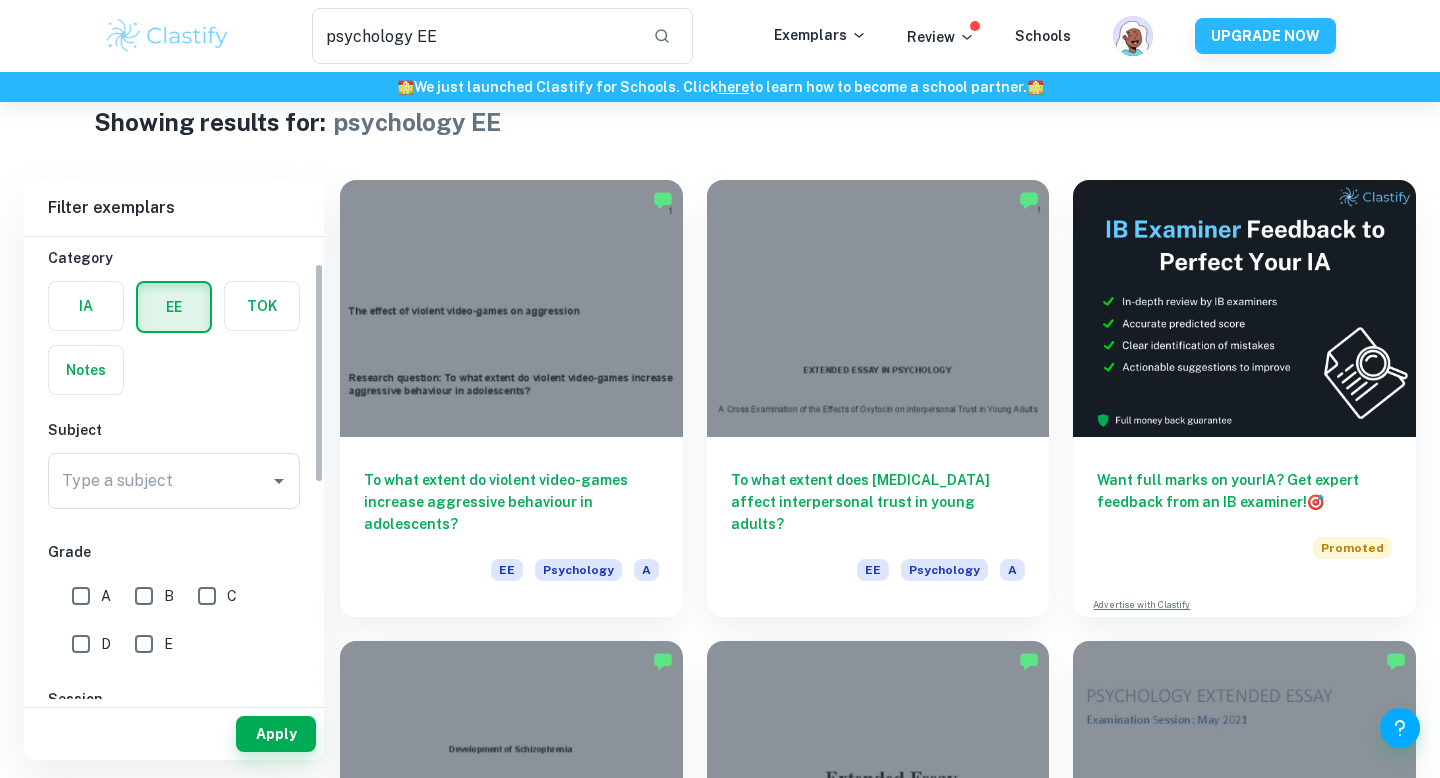 scroll, scrollTop: 56, scrollLeft: 0, axis: vertical 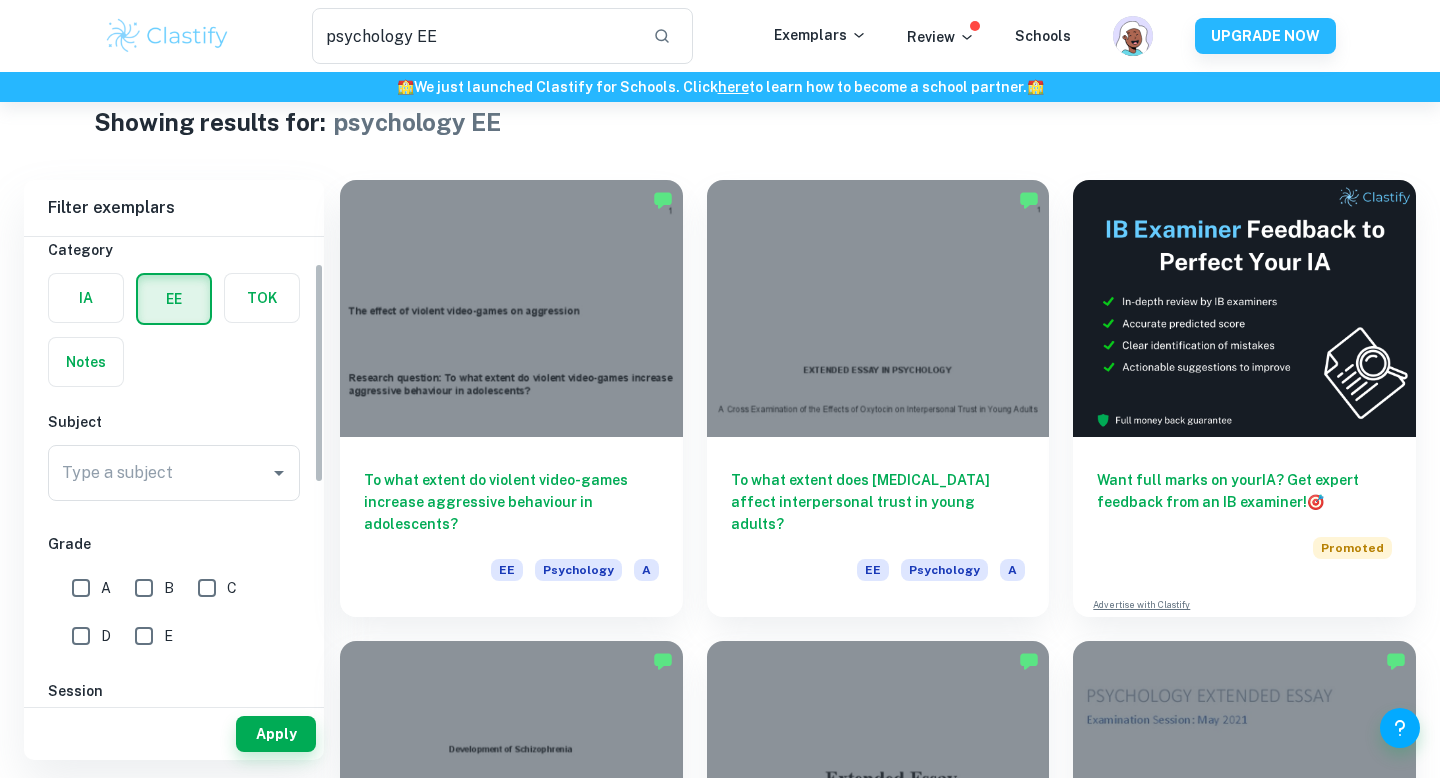 click on "Type a subject" at bounding box center [159, 473] 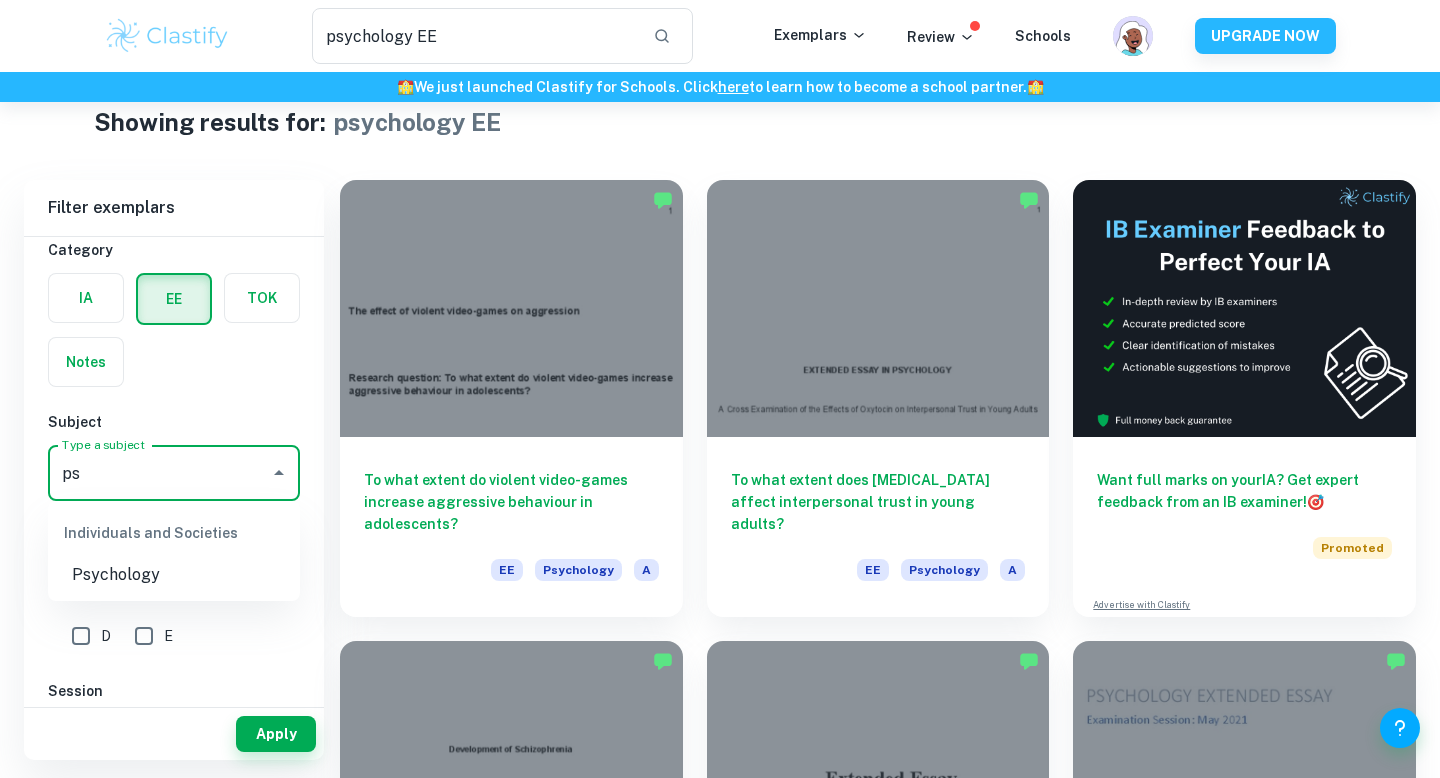 click on "Psychology" at bounding box center (174, 575) 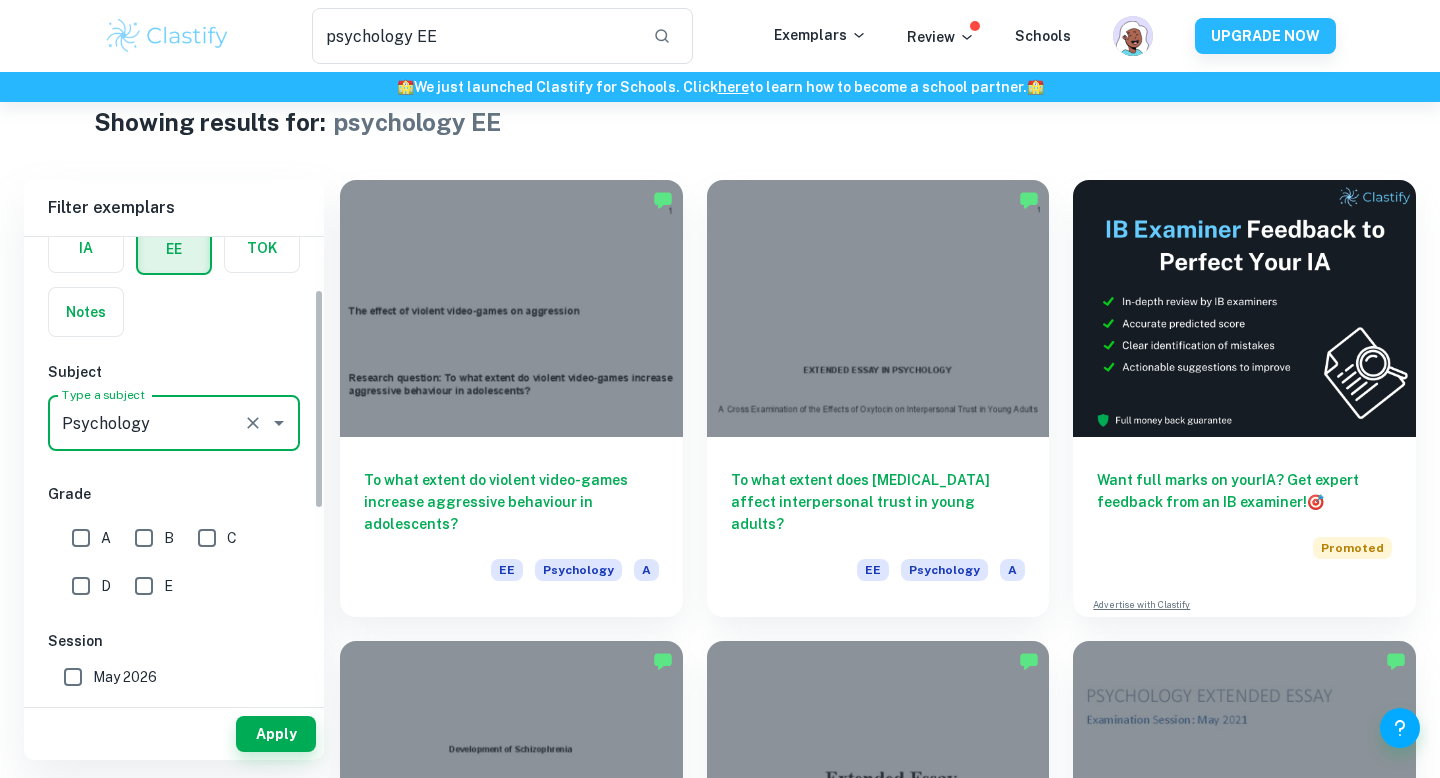 scroll, scrollTop: 110, scrollLeft: 0, axis: vertical 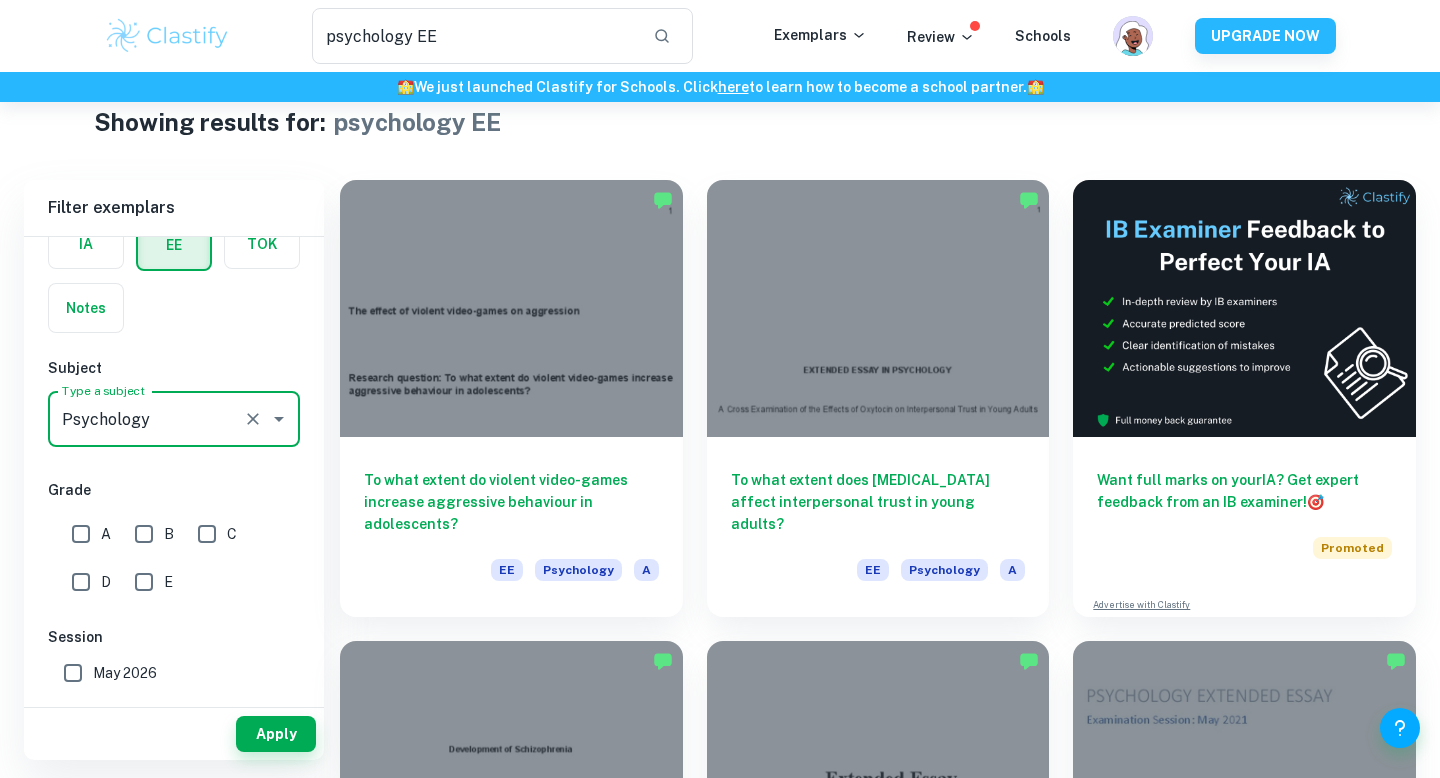 type on "Psychology" 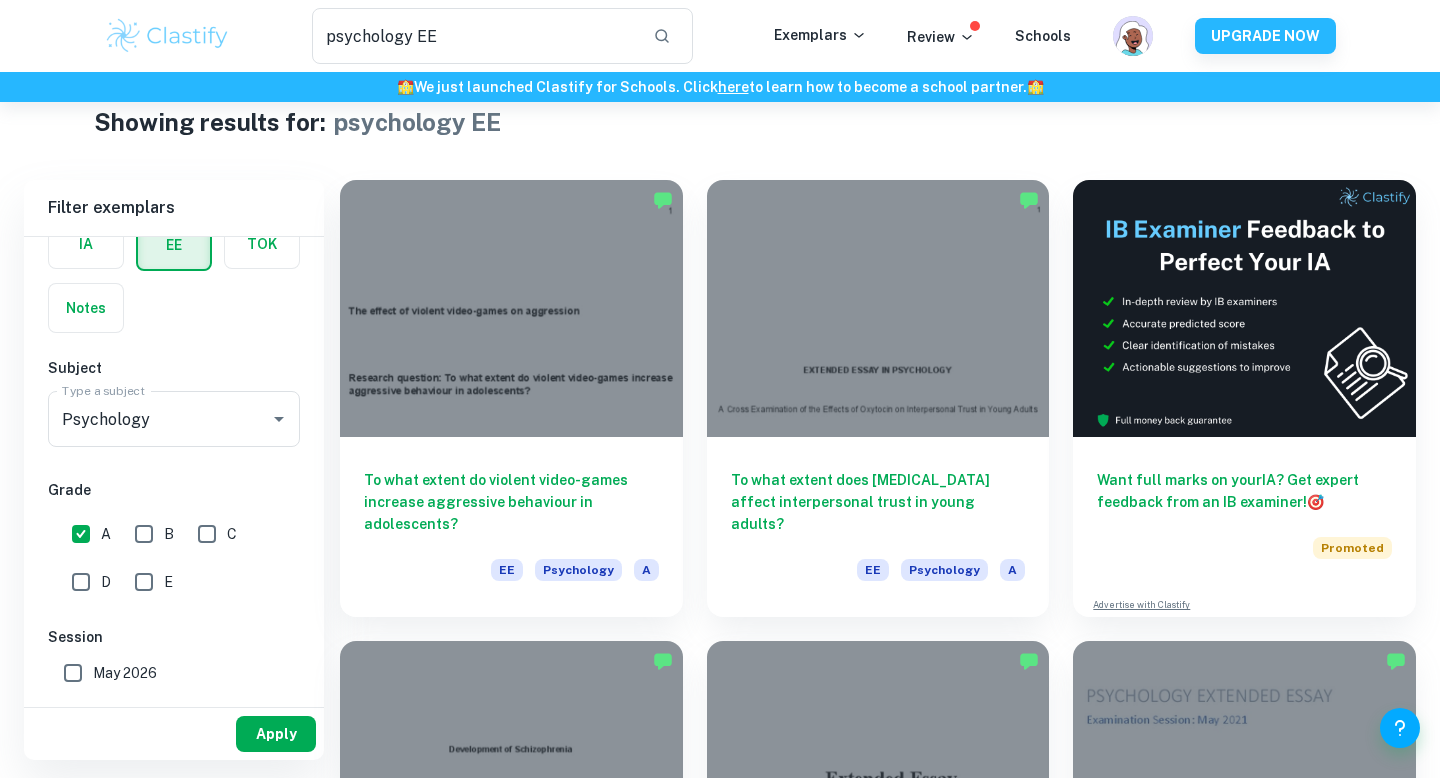 click on "Apply" at bounding box center (276, 734) 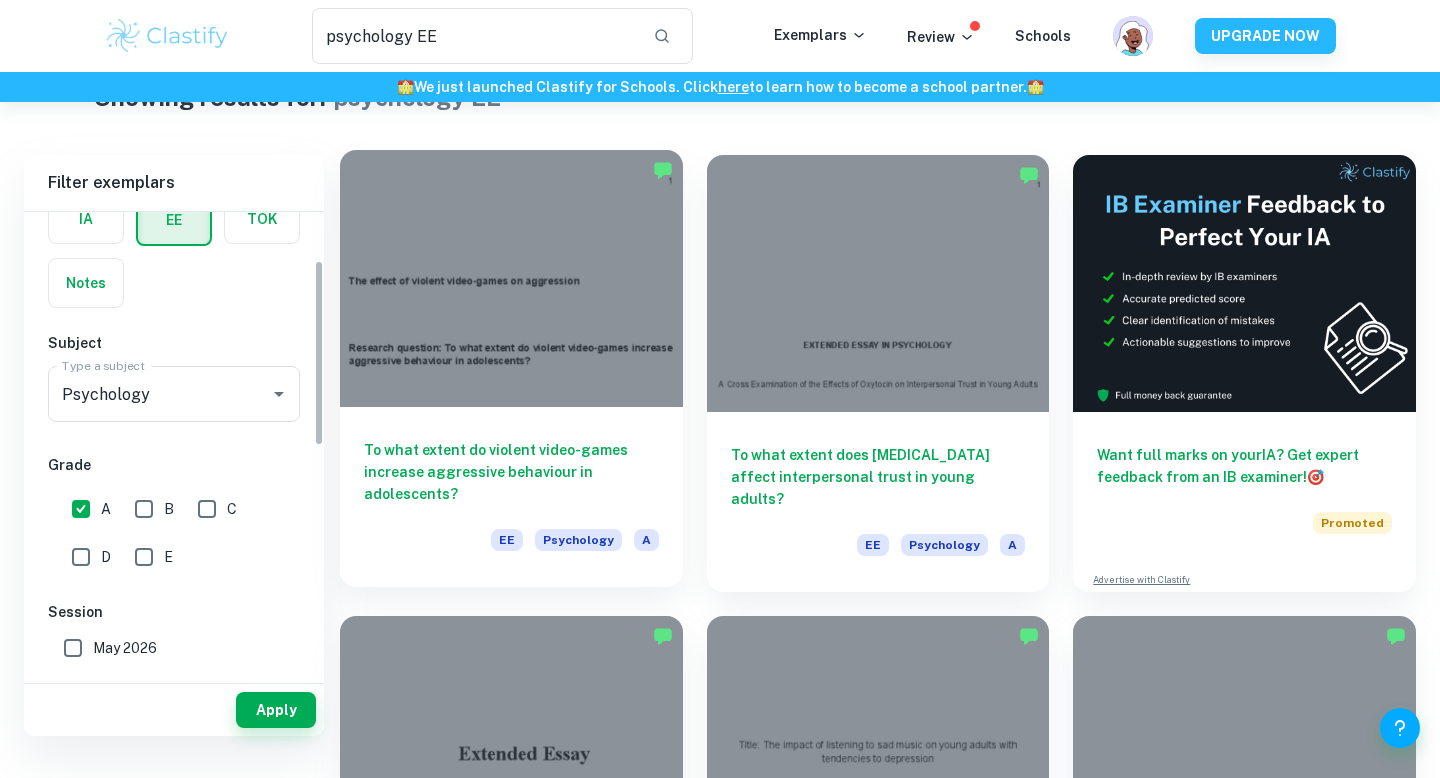 scroll, scrollTop: 66, scrollLeft: 0, axis: vertical 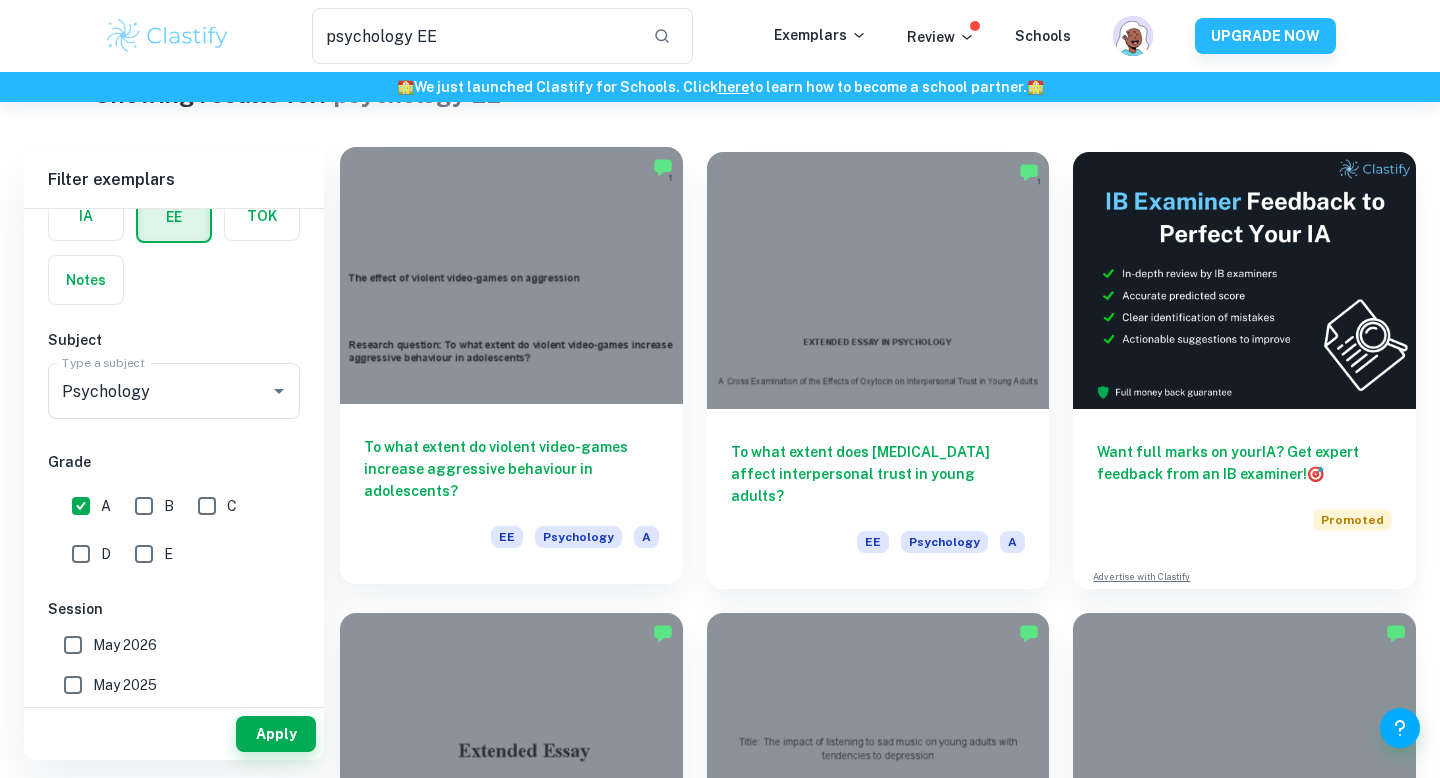 click on "To what extent do violent video-games increase aggressive behaviour in adolescents? EE Psychology A" at bounding box center [511, 494] 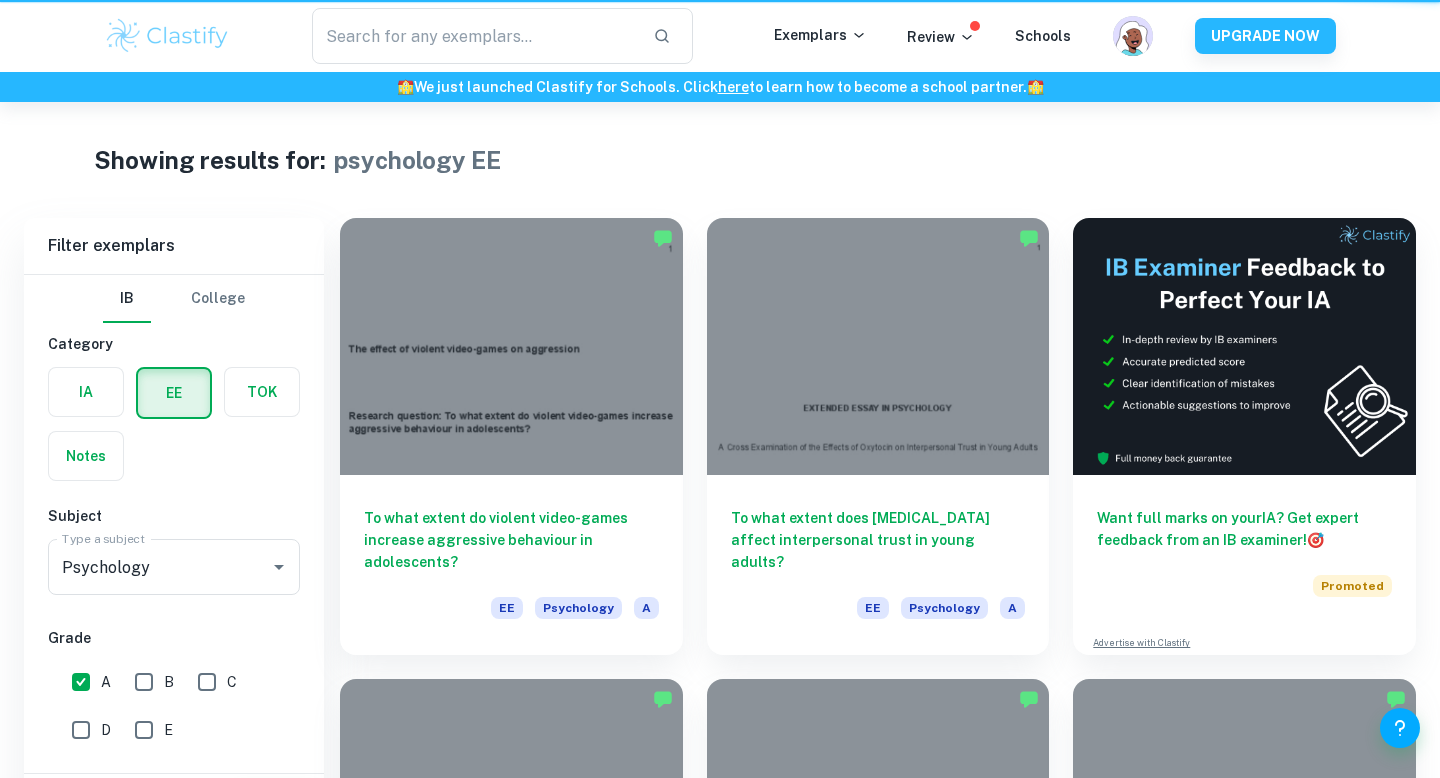 type on "psychology EE" 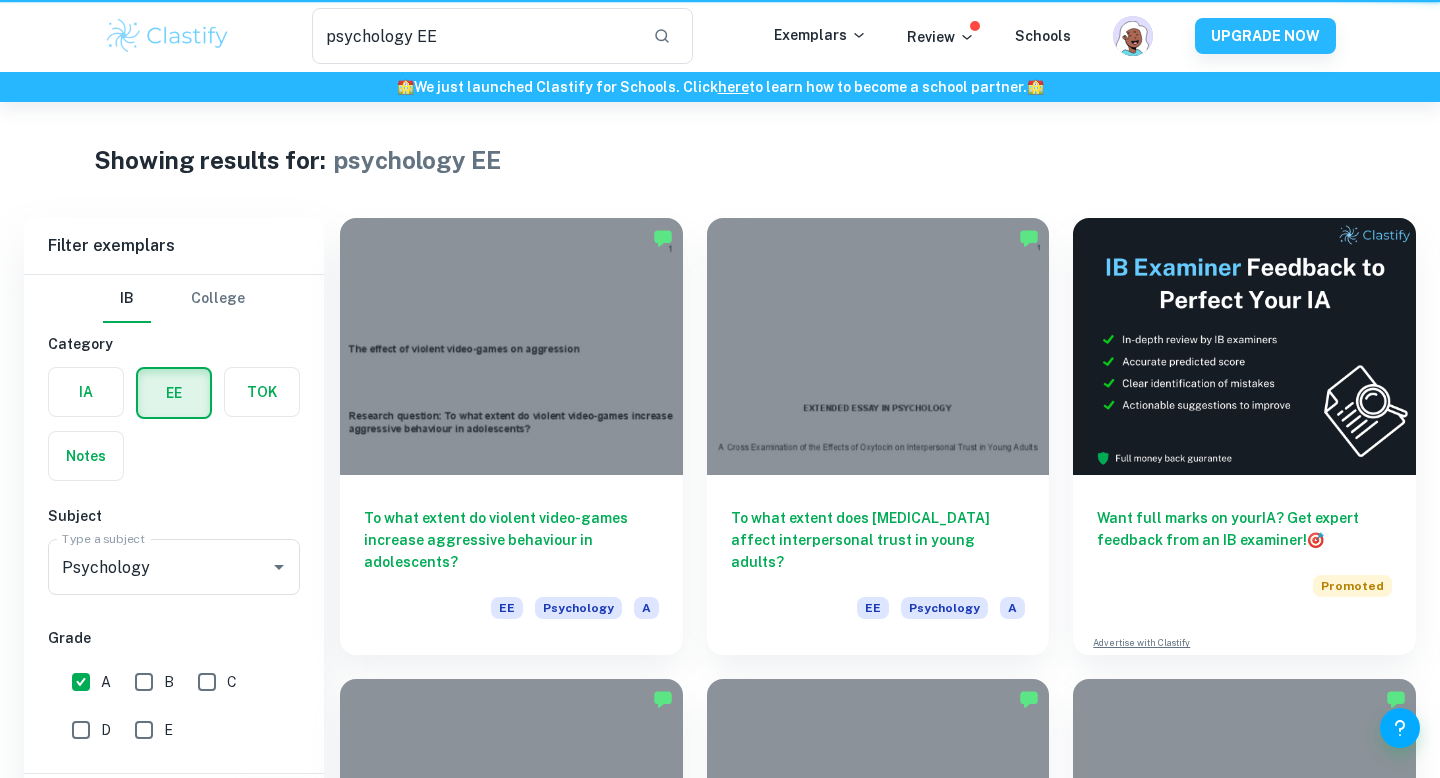 scroll, scrollTop: 66, scrollLeft: 0, axis: vertical 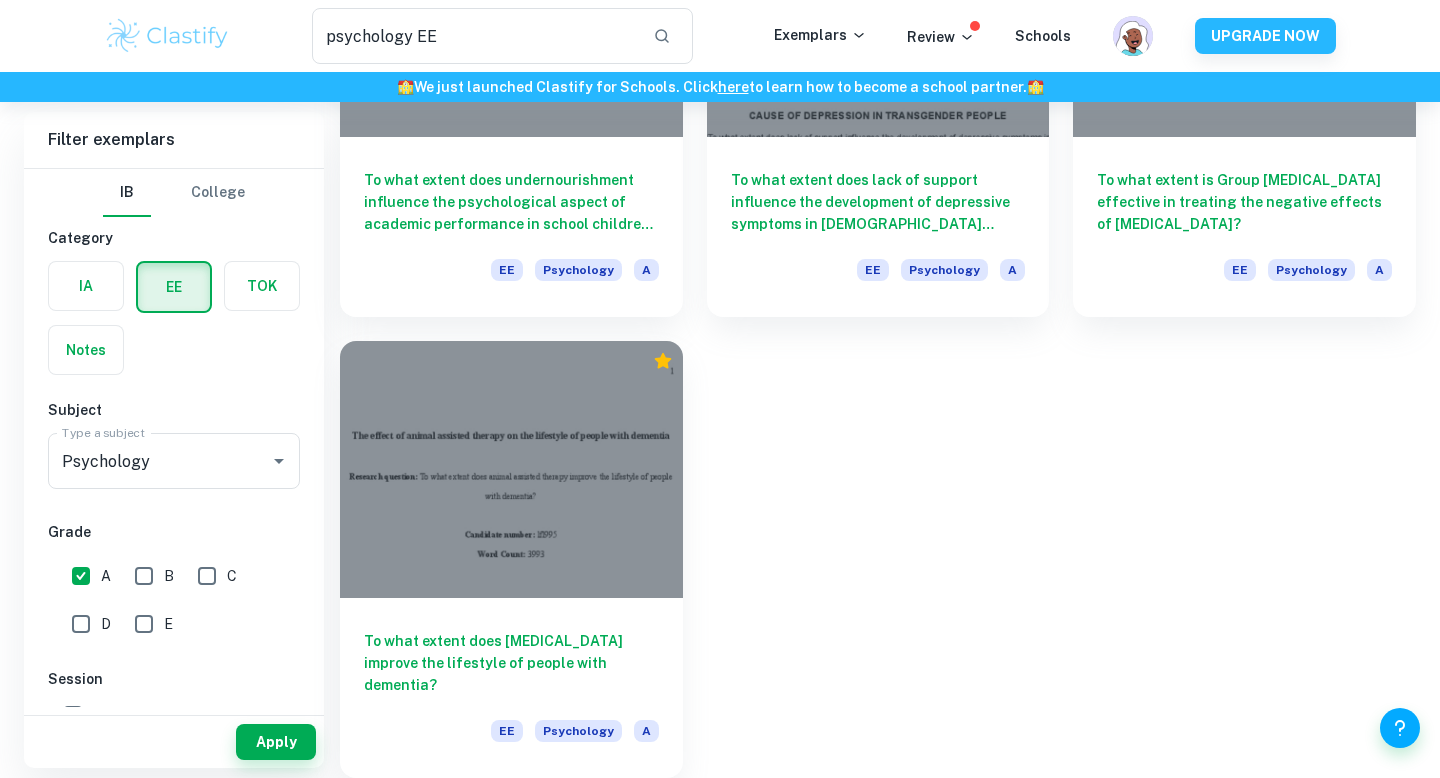 click on "A" at bounding box center [81, 576] 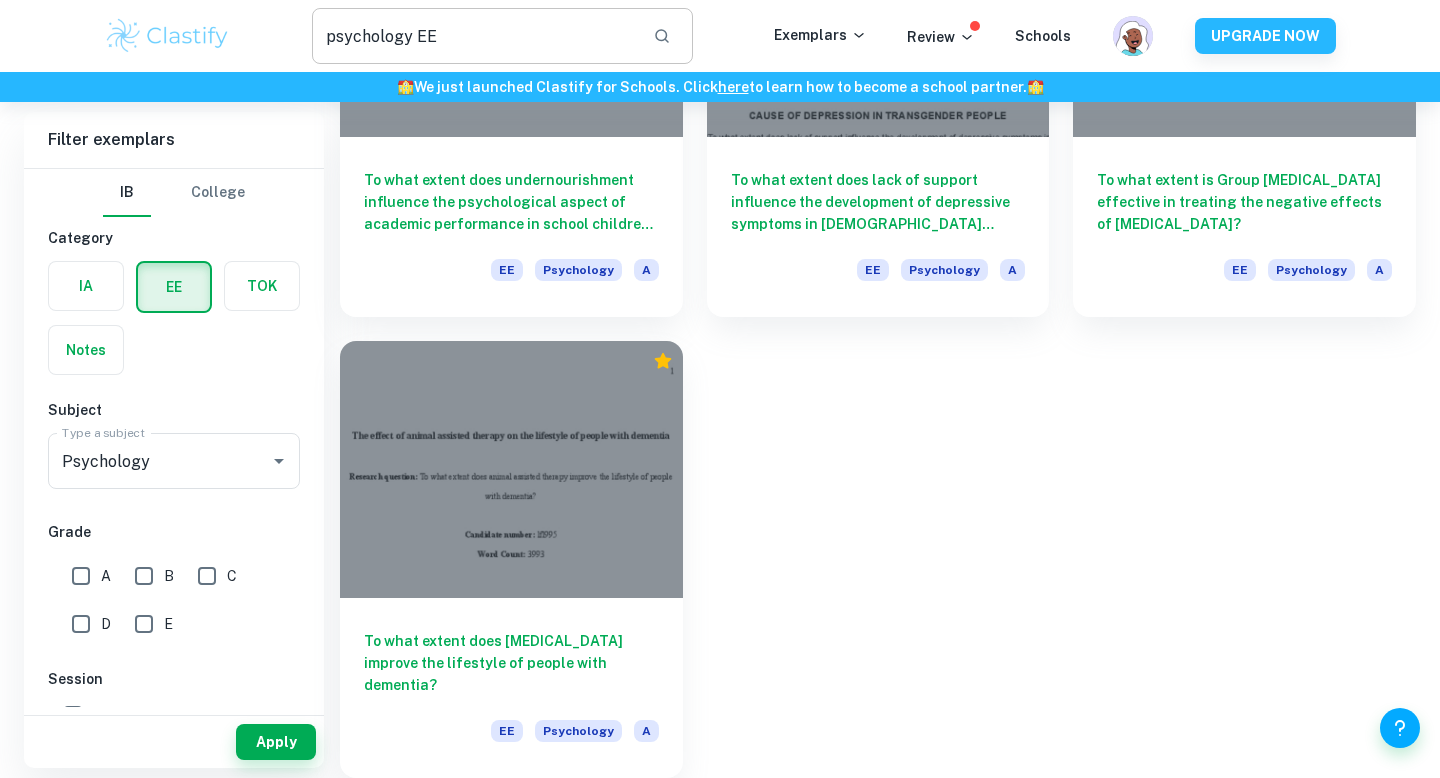 click on "psychology EE" at bounding box center (474, 36) 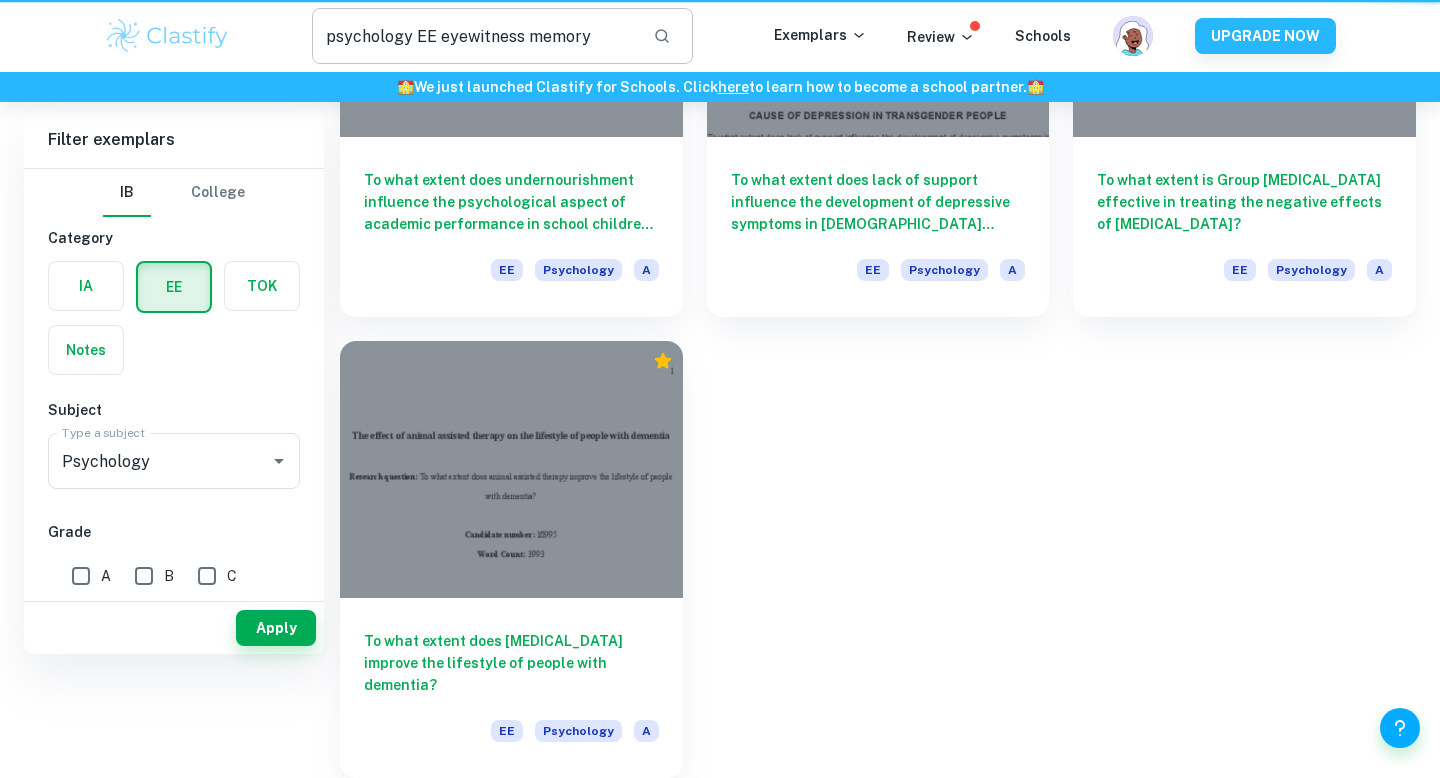 scroll, scrollTop: 0, scrollLeft: 0, axis: both 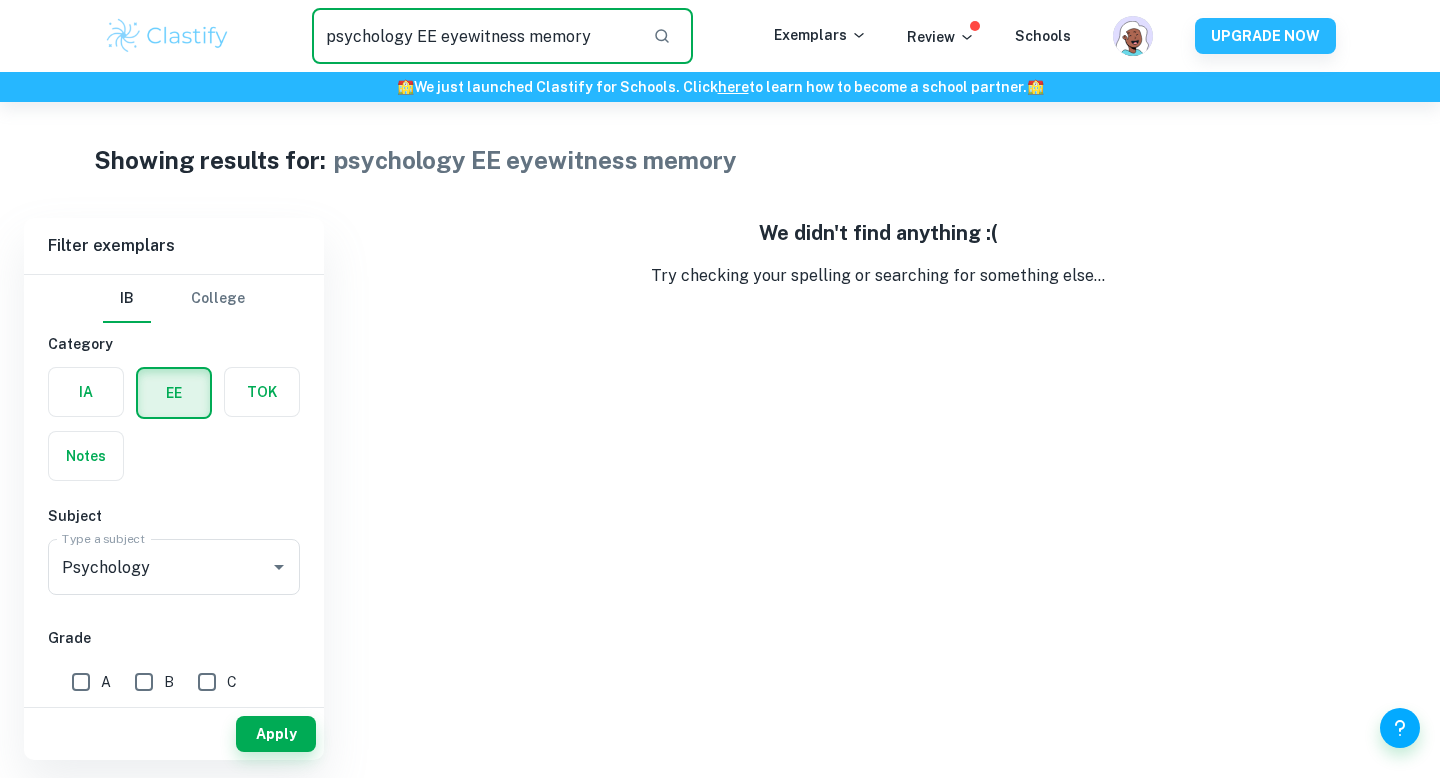 drag, startPoint x: 436, startPoint y: 41, endPoint x: 286, endPoint y: 41, distance: 150 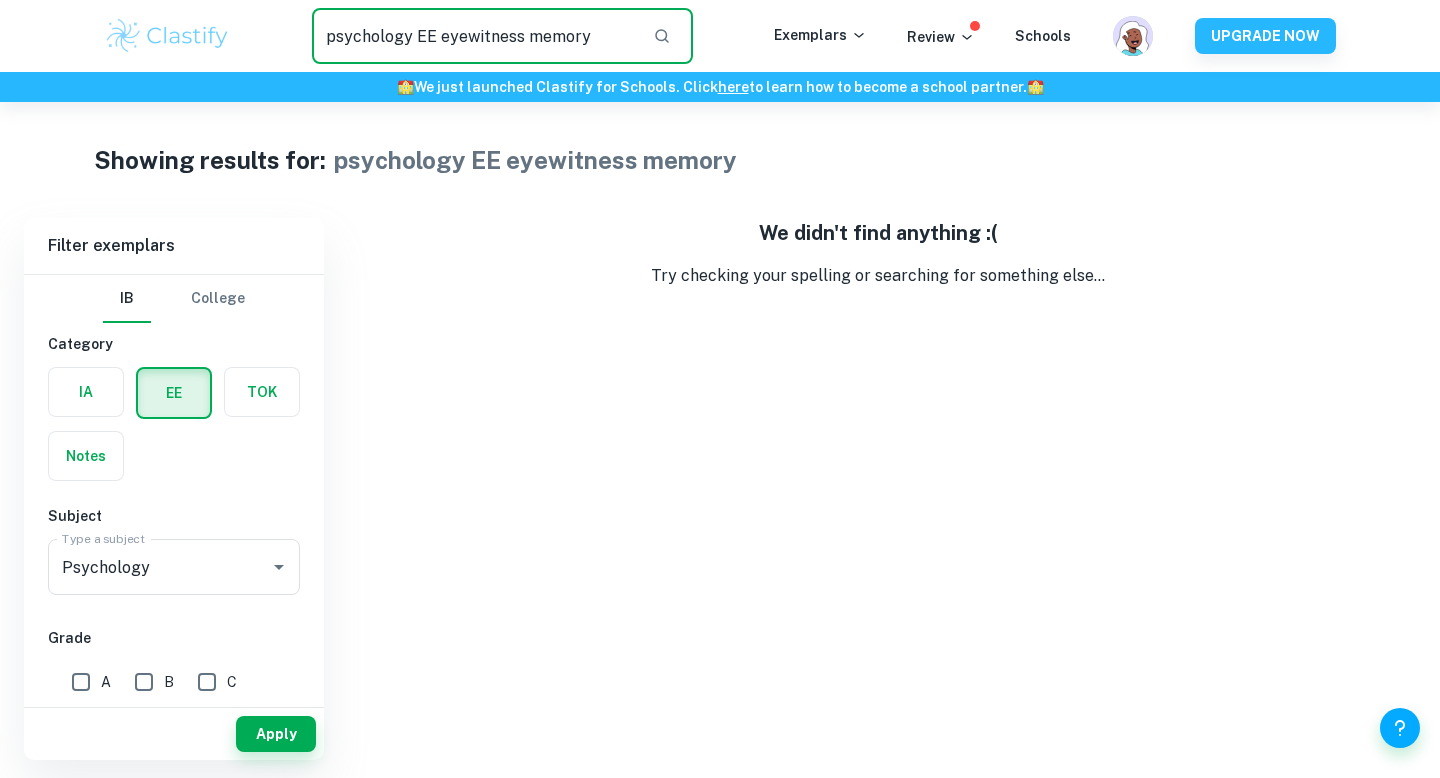 click on "psychology EE eyewitness memory" at bounding box center [474, 36] 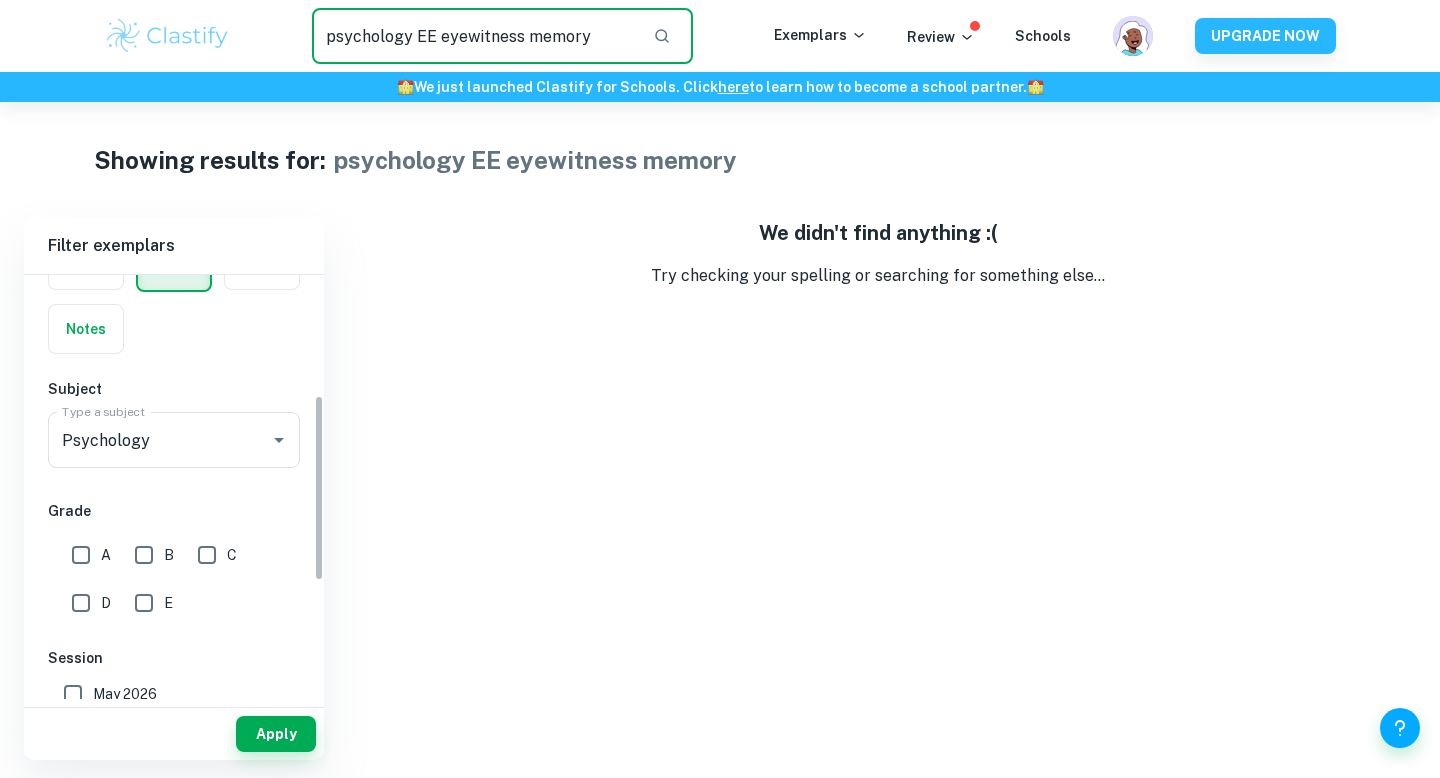 scroll, scrollTop: 274, scrollLeft: 0, axis: vertical 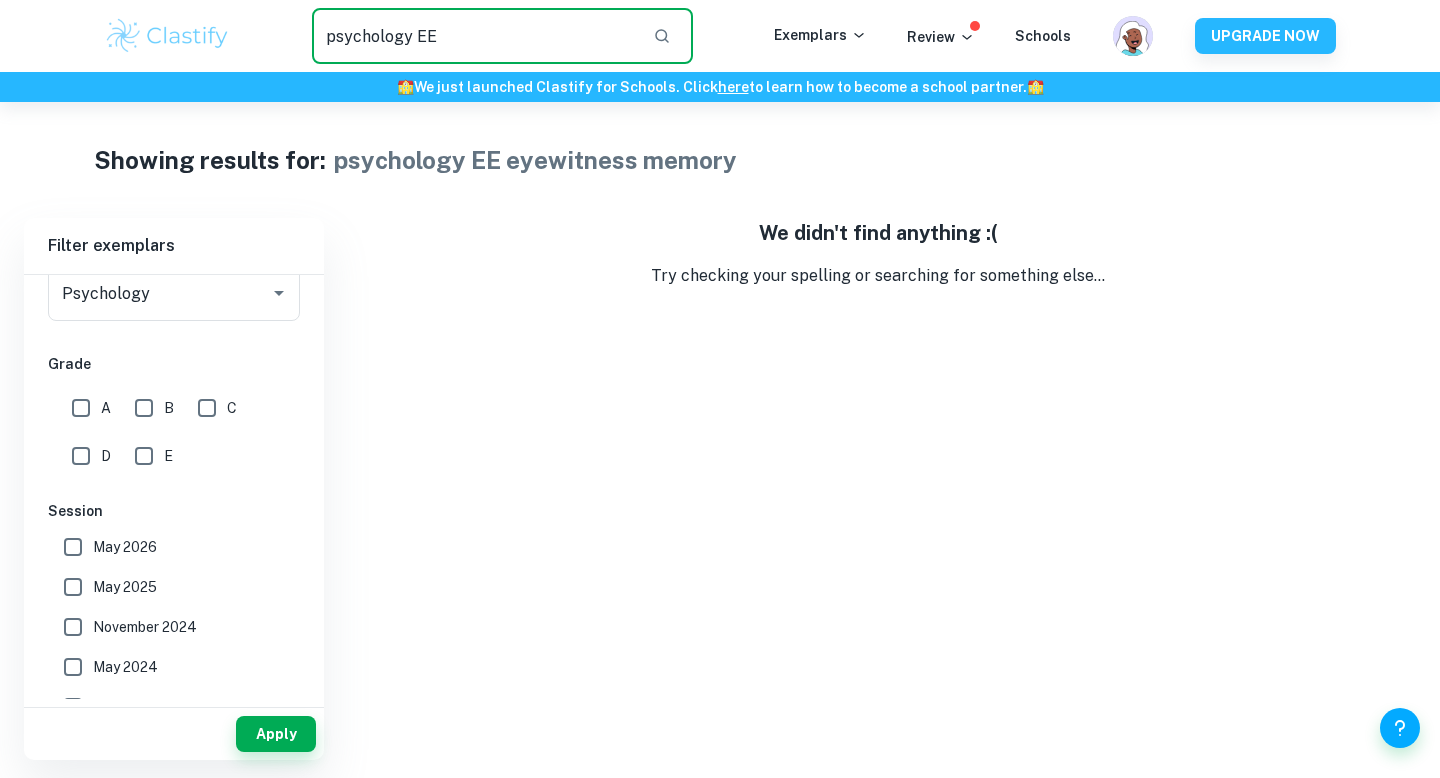 type on "psychology EE" 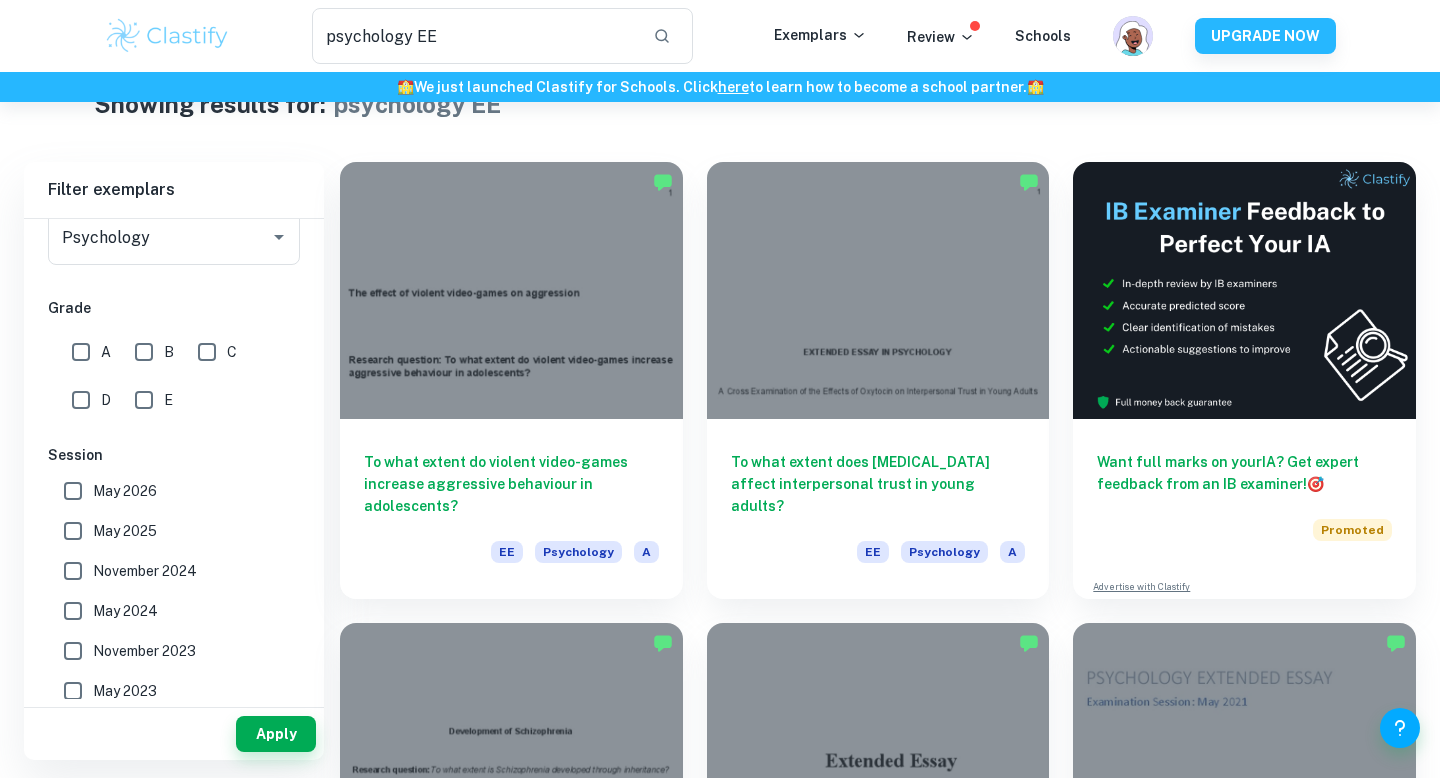 scroll, scrollTop: 0, scrollLeft: 0, axis: both 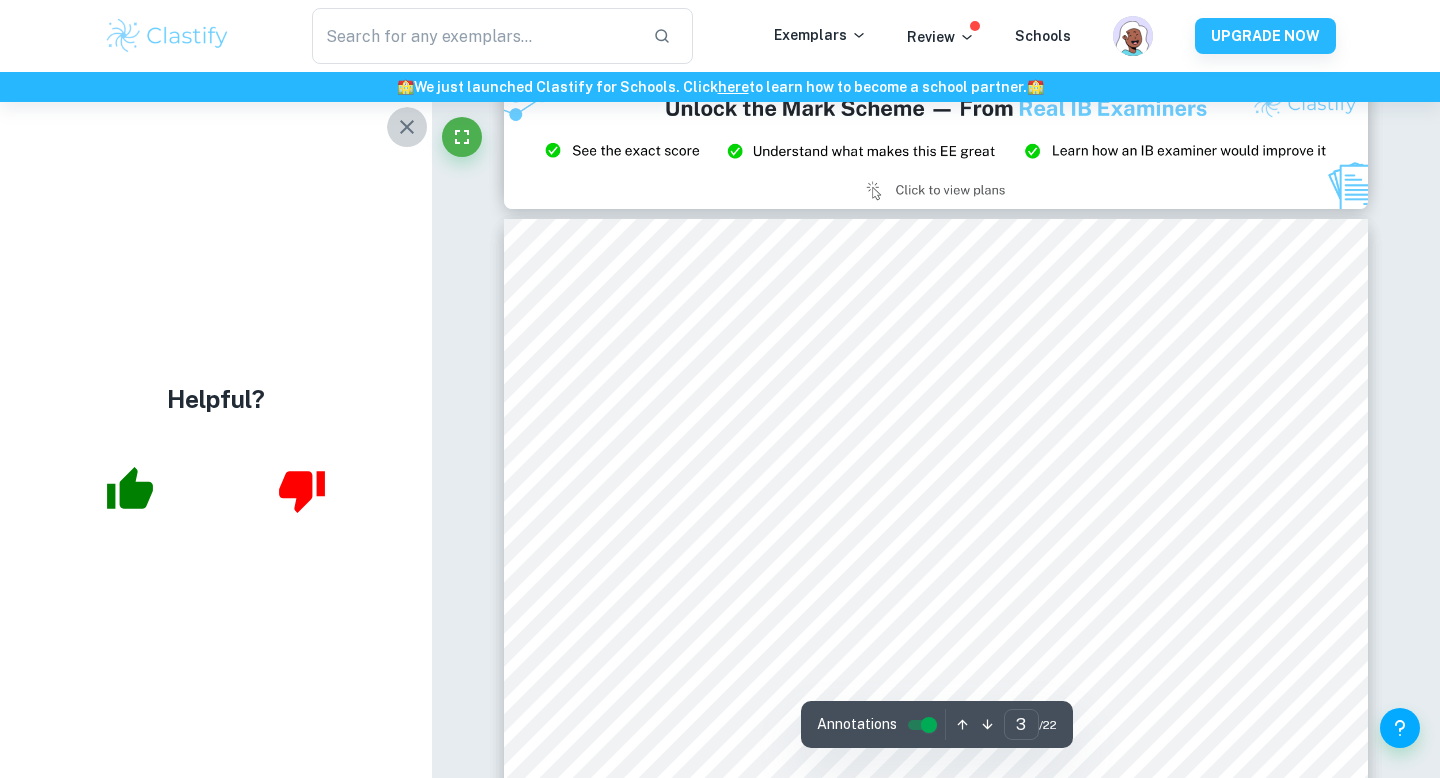 click 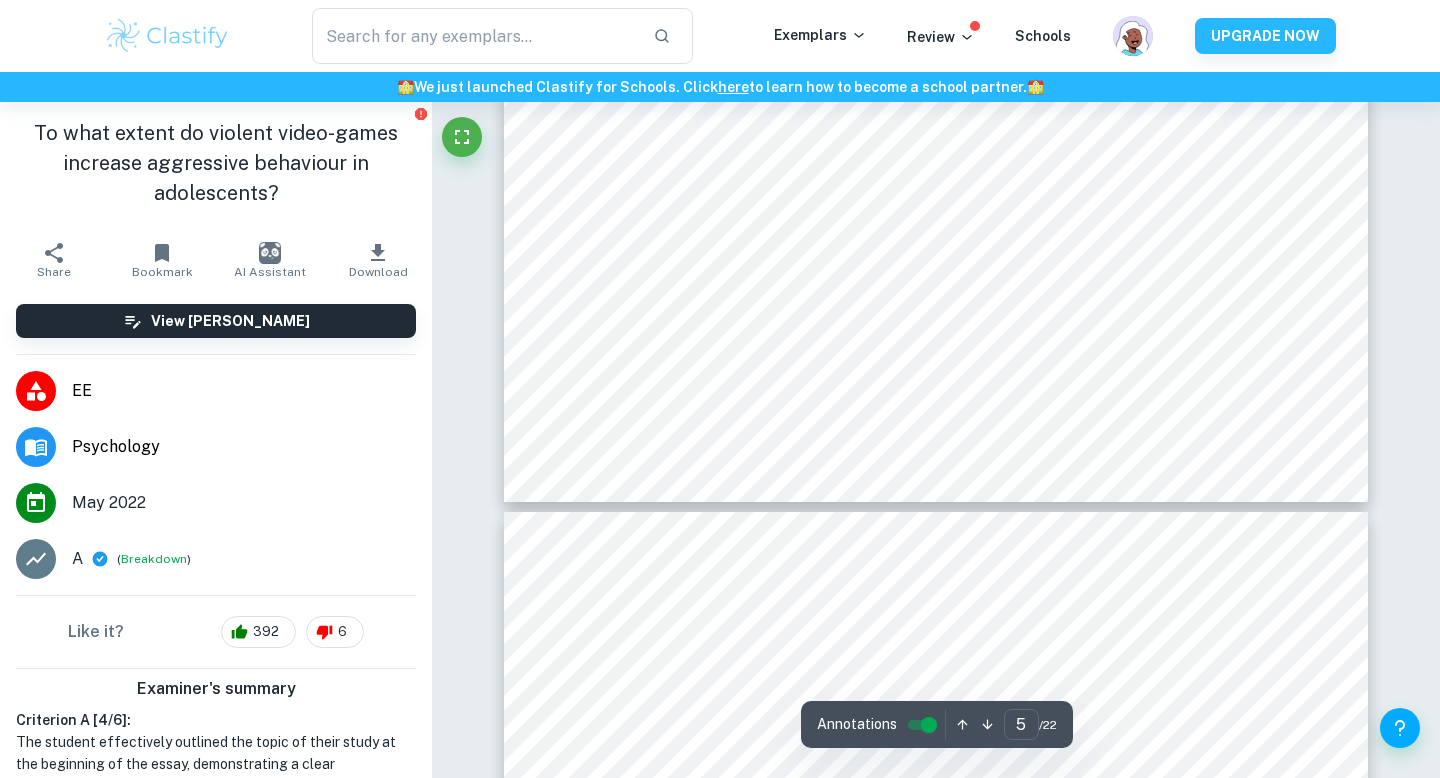 scroll, scrollTop: 5148, scrollLeft: 0, axis: vertical 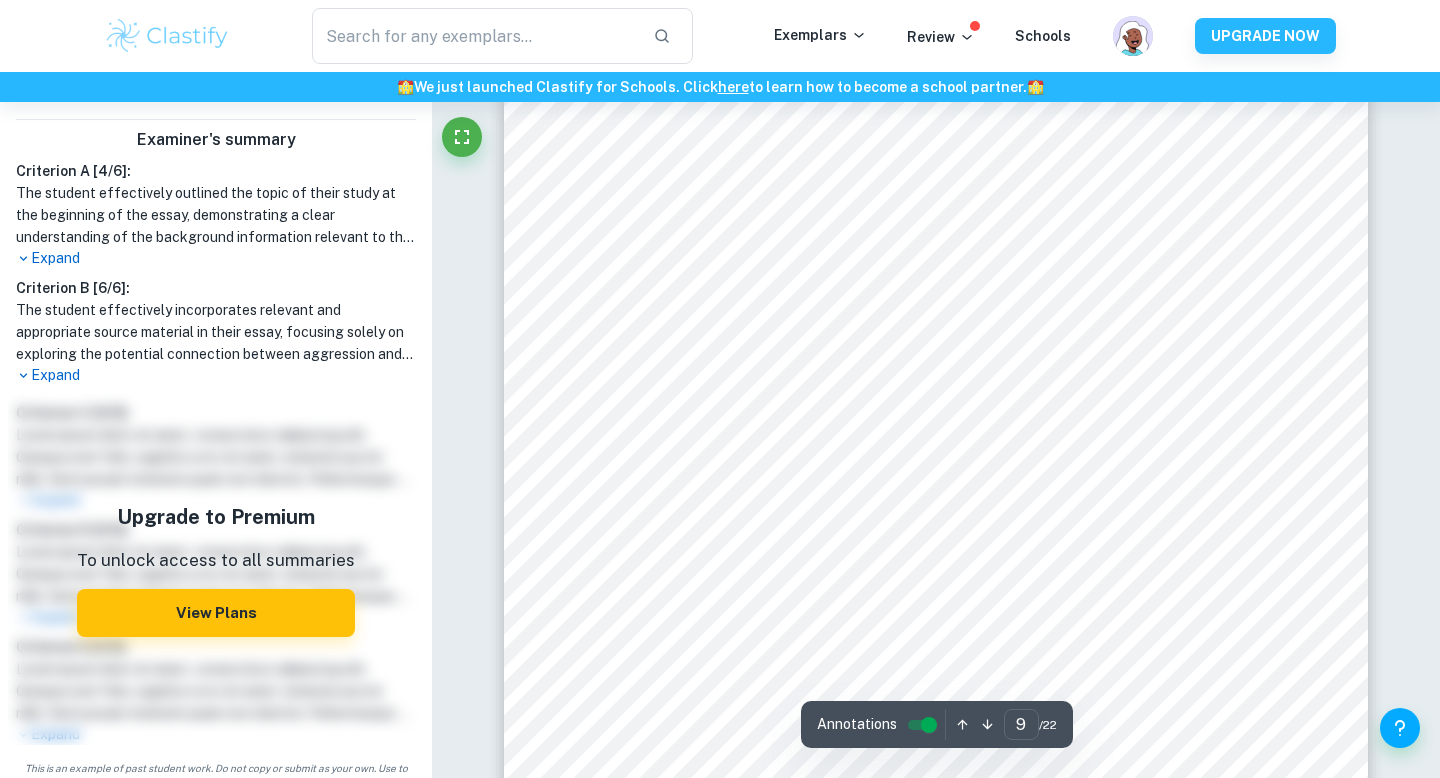 type on "8" 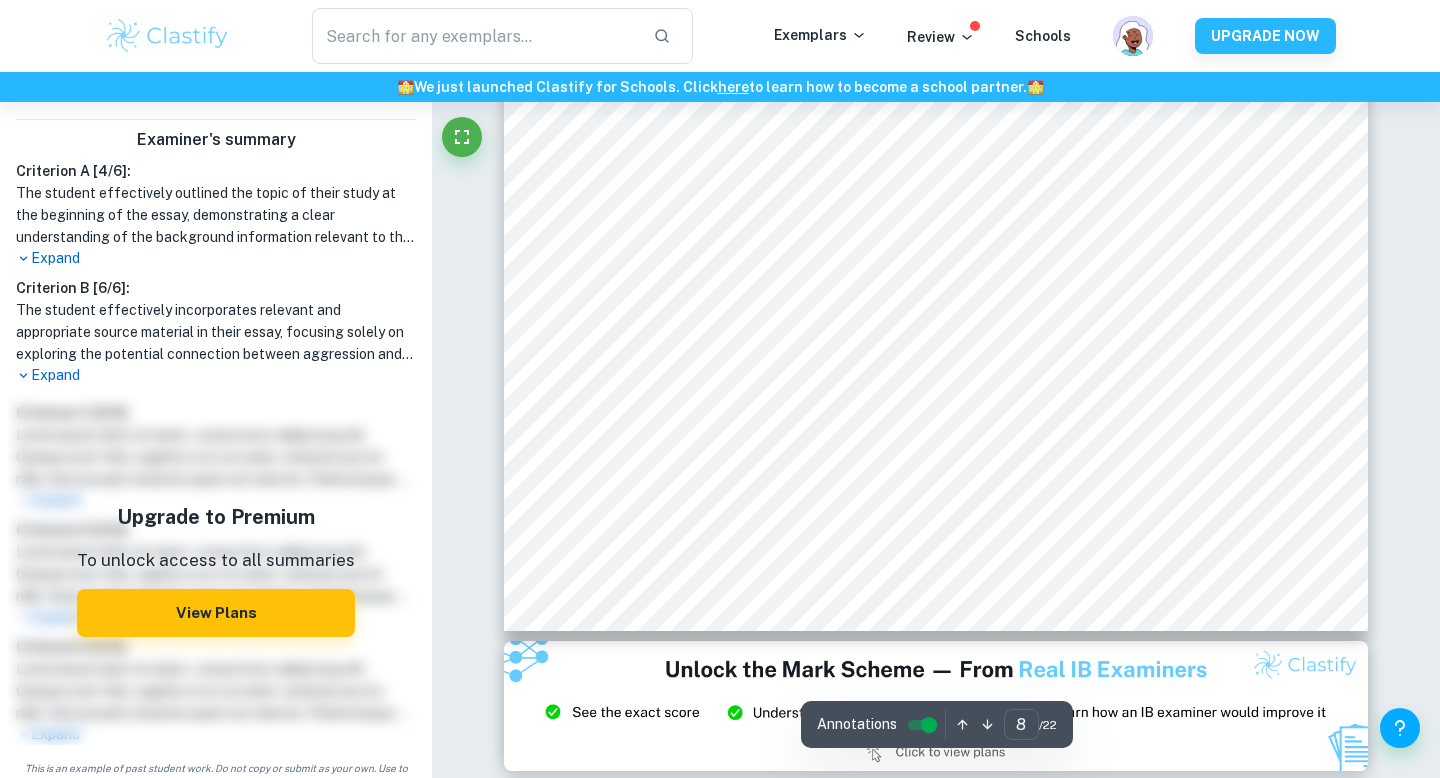 scroll, scrollTop: 9323, scrollLeft: 0, axis: vertical 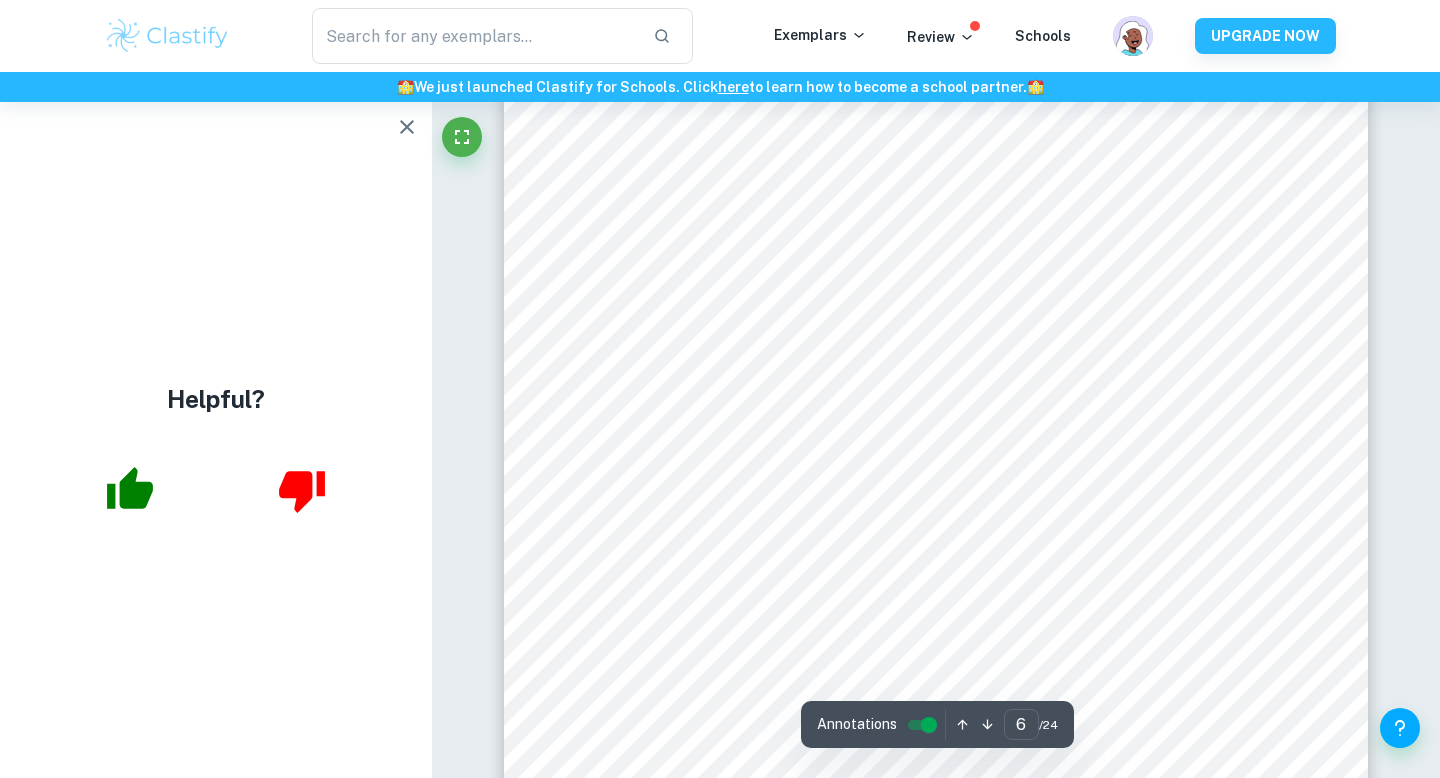 click 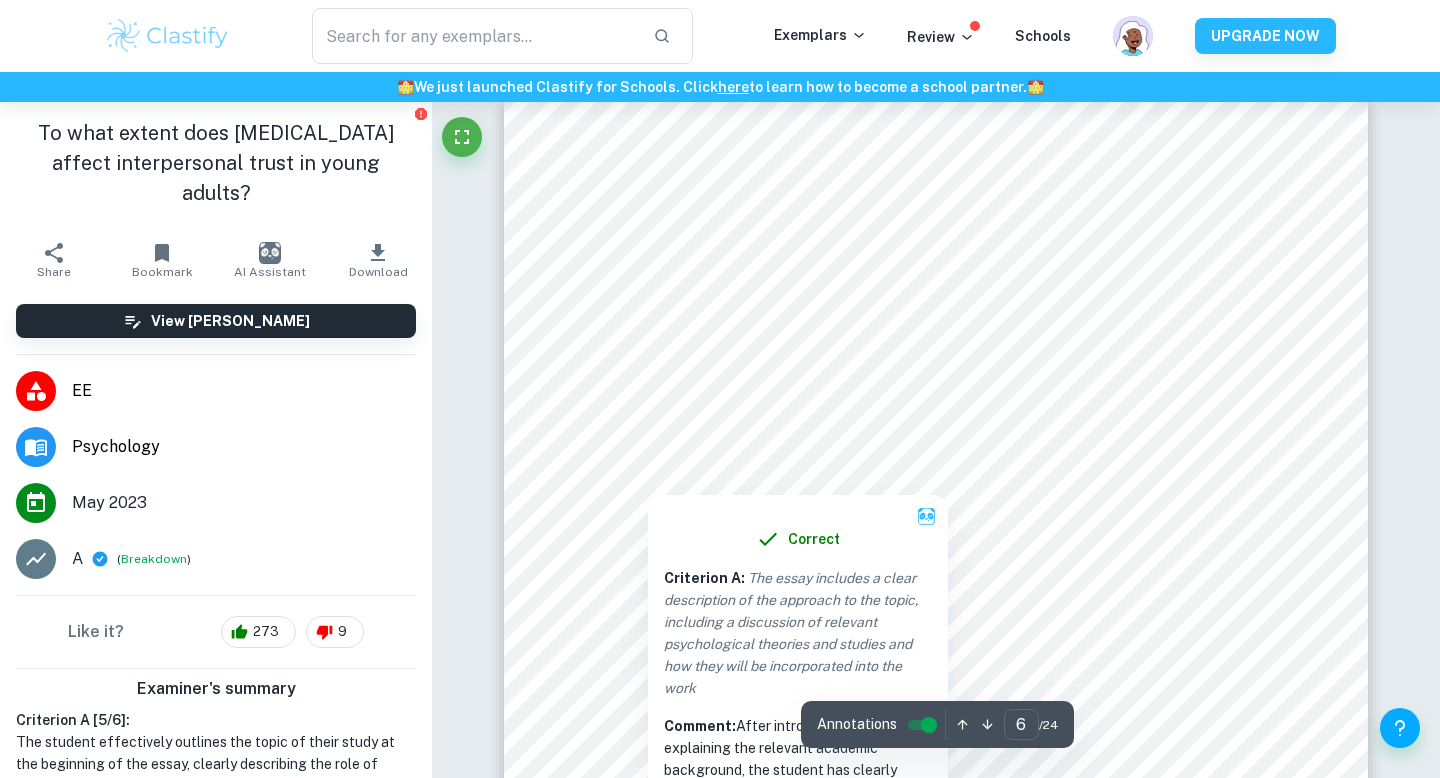 scroll, scrollTop: 5951, scrollLeft: 0, axis: vertical 